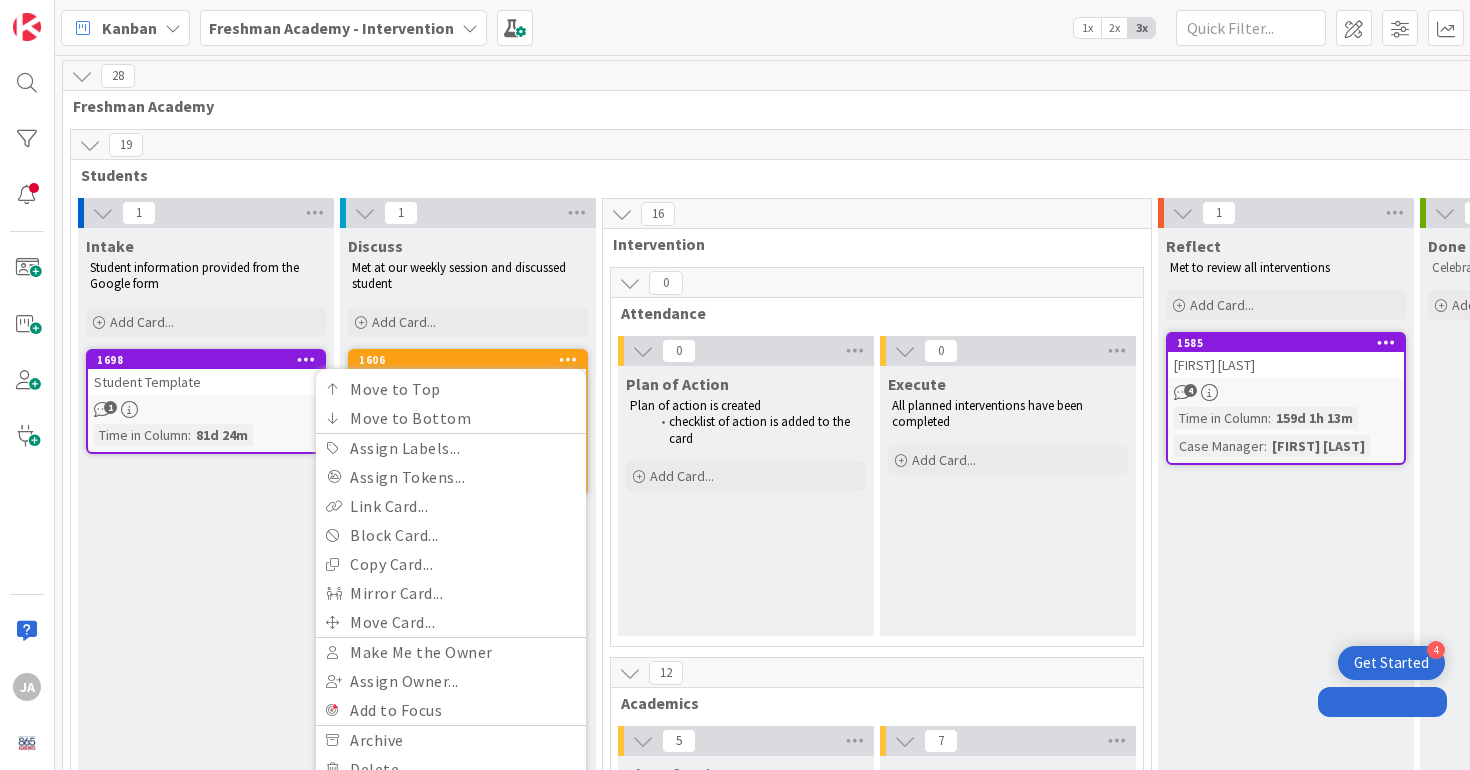 scroll, scrollTop: 0, scrollLeft: 0, axis: both 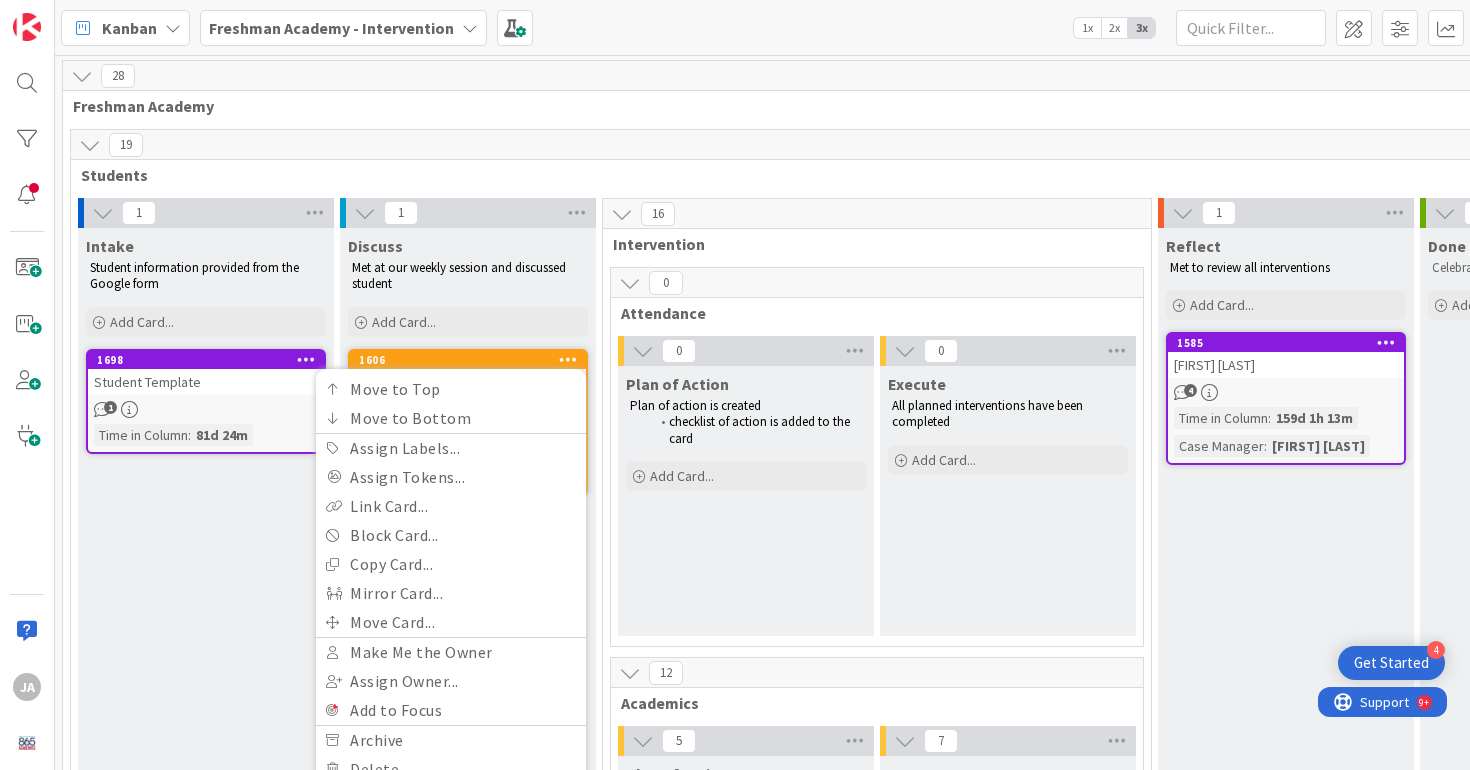 click on "28 Freshman Academy" at bounding box center (877, 90) 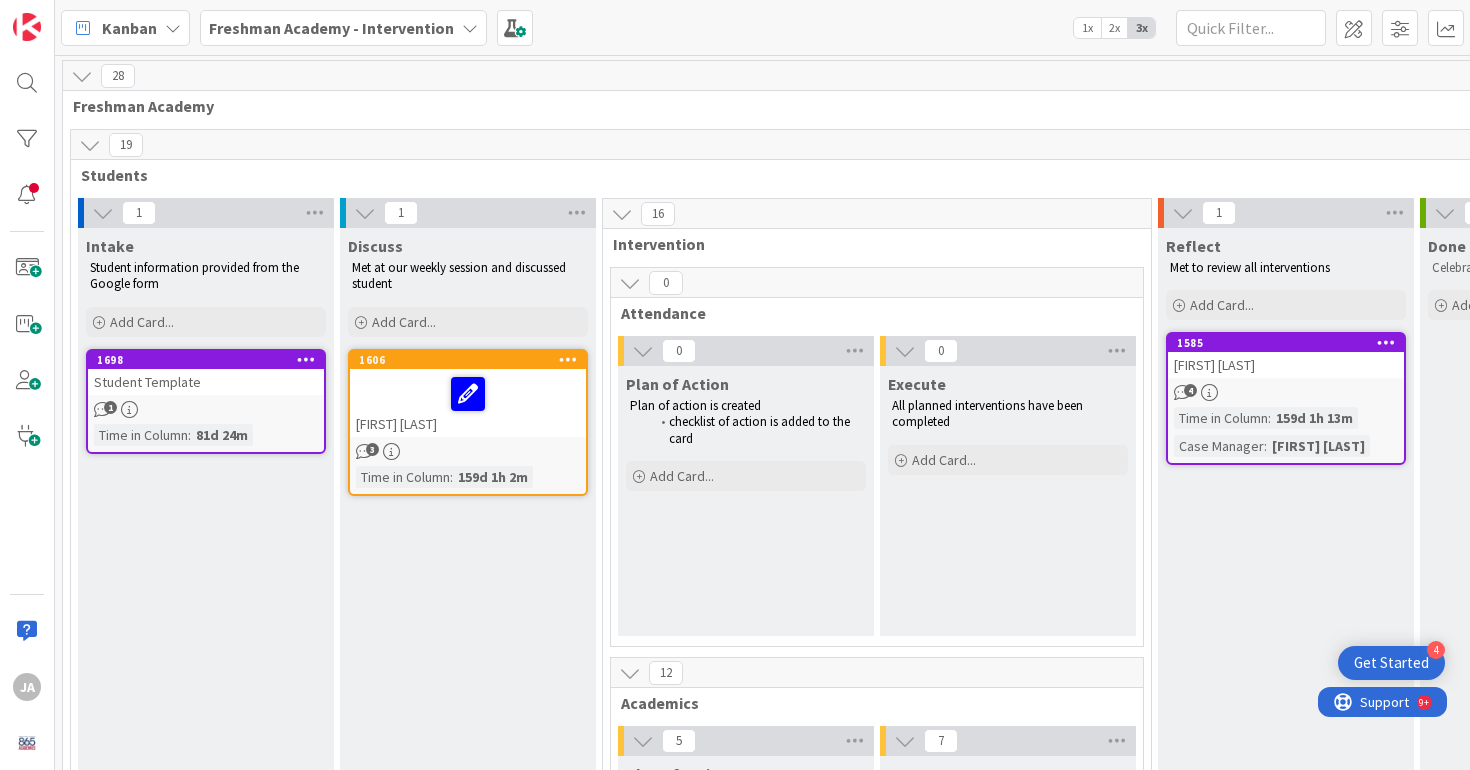 click at bounding box center (568, 359) 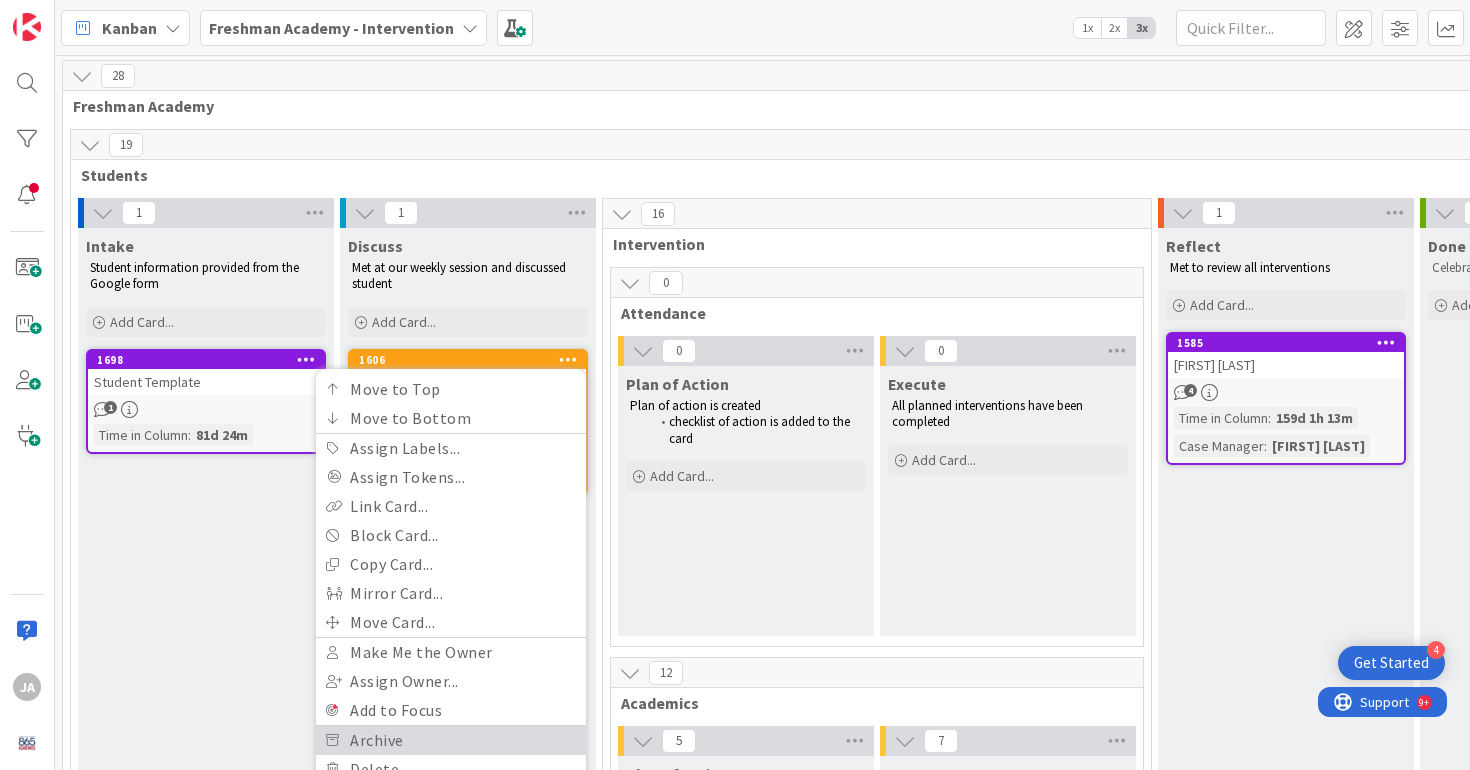click on "Archive" at bounding box center [451, 740] 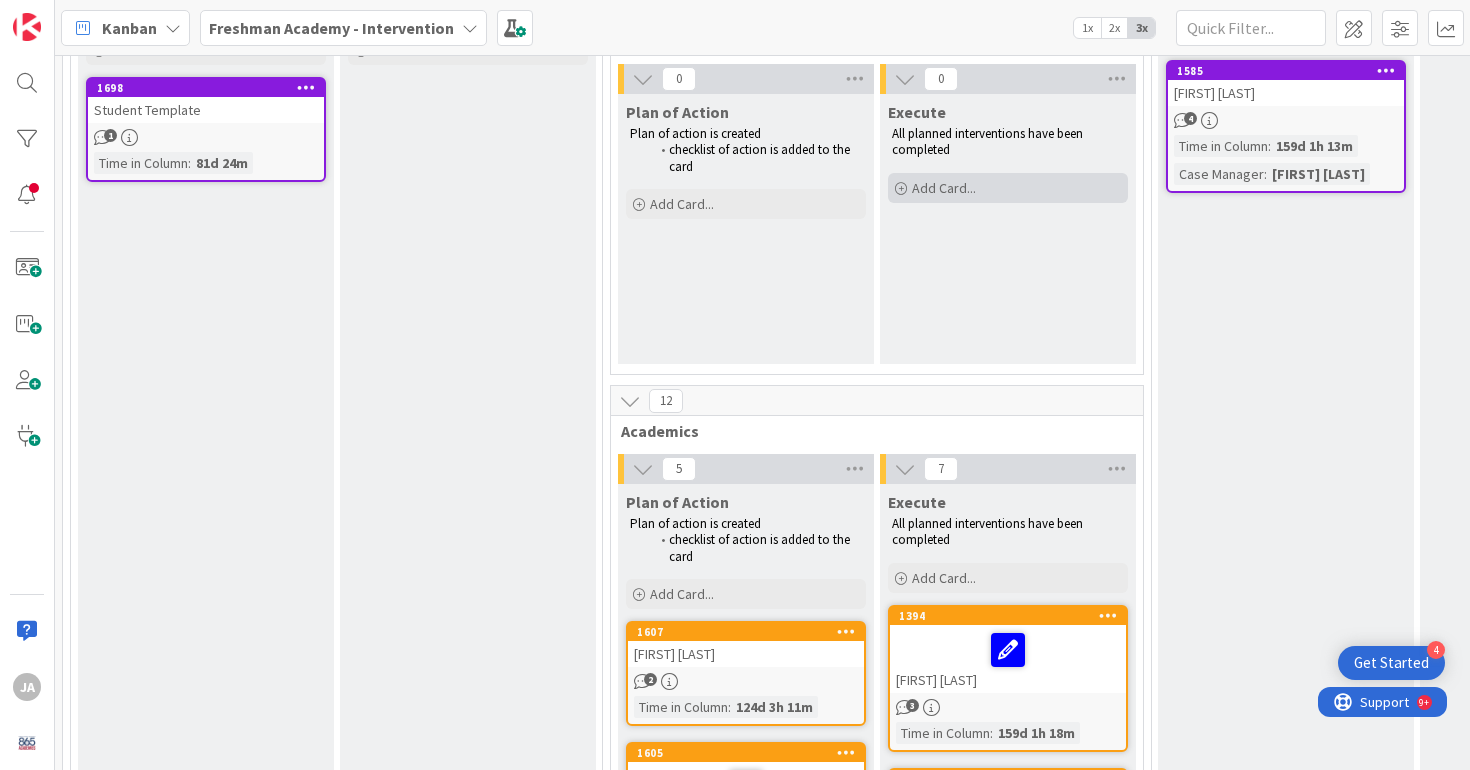scroll, scrollTop: 0, scrollLeft: 0, axis: both 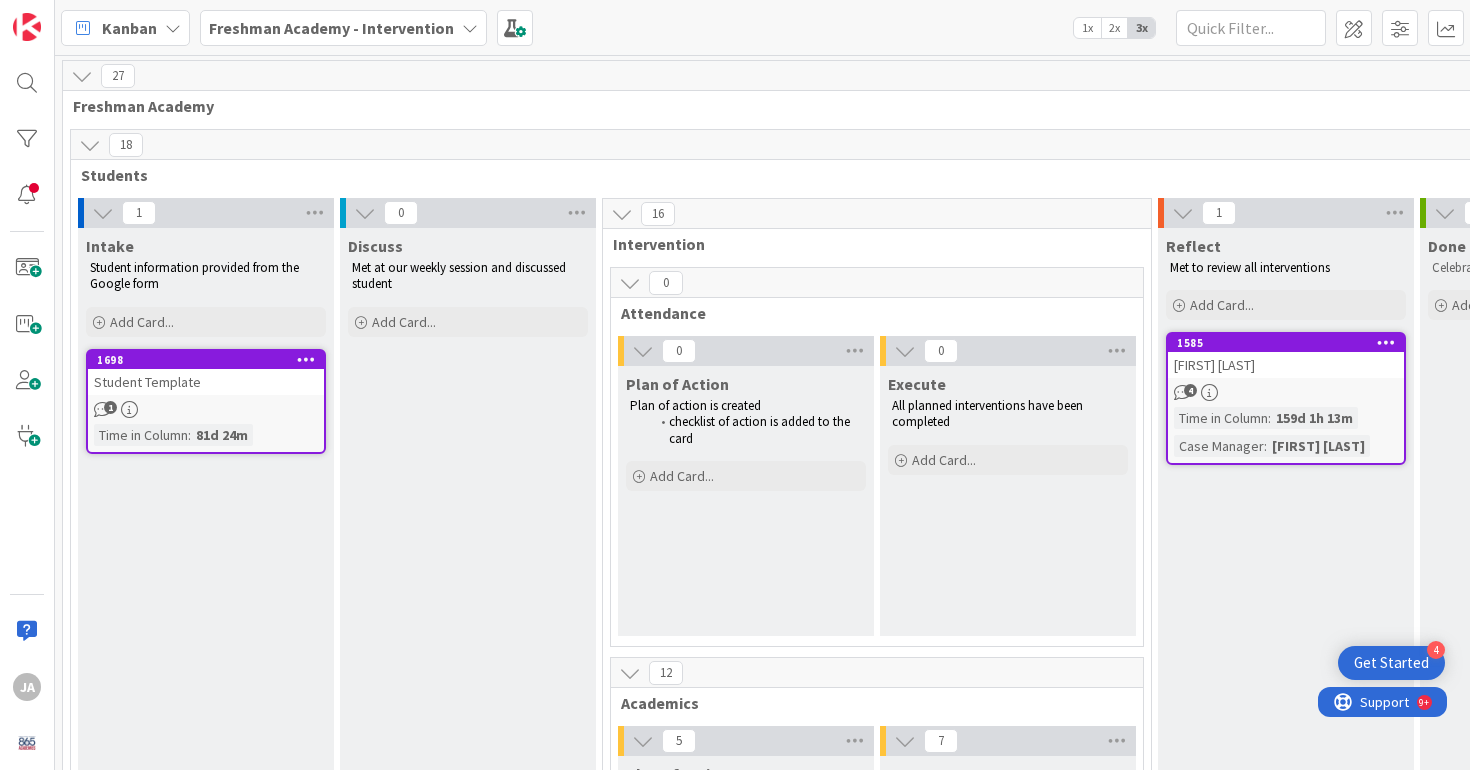 click at bounding box center (630, 673) 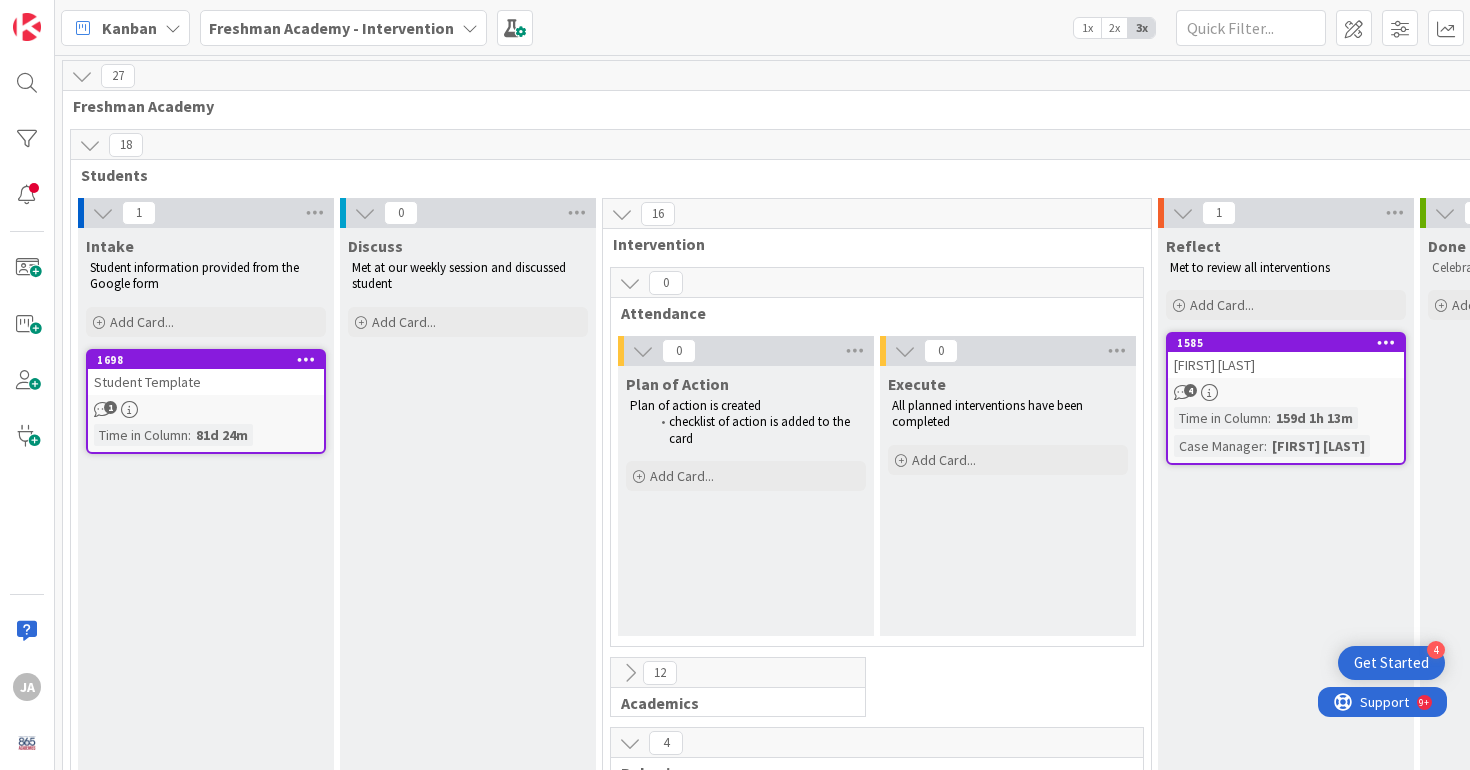 scroll, scrollTop: 161, scrollLeft: 0, axis: vertical 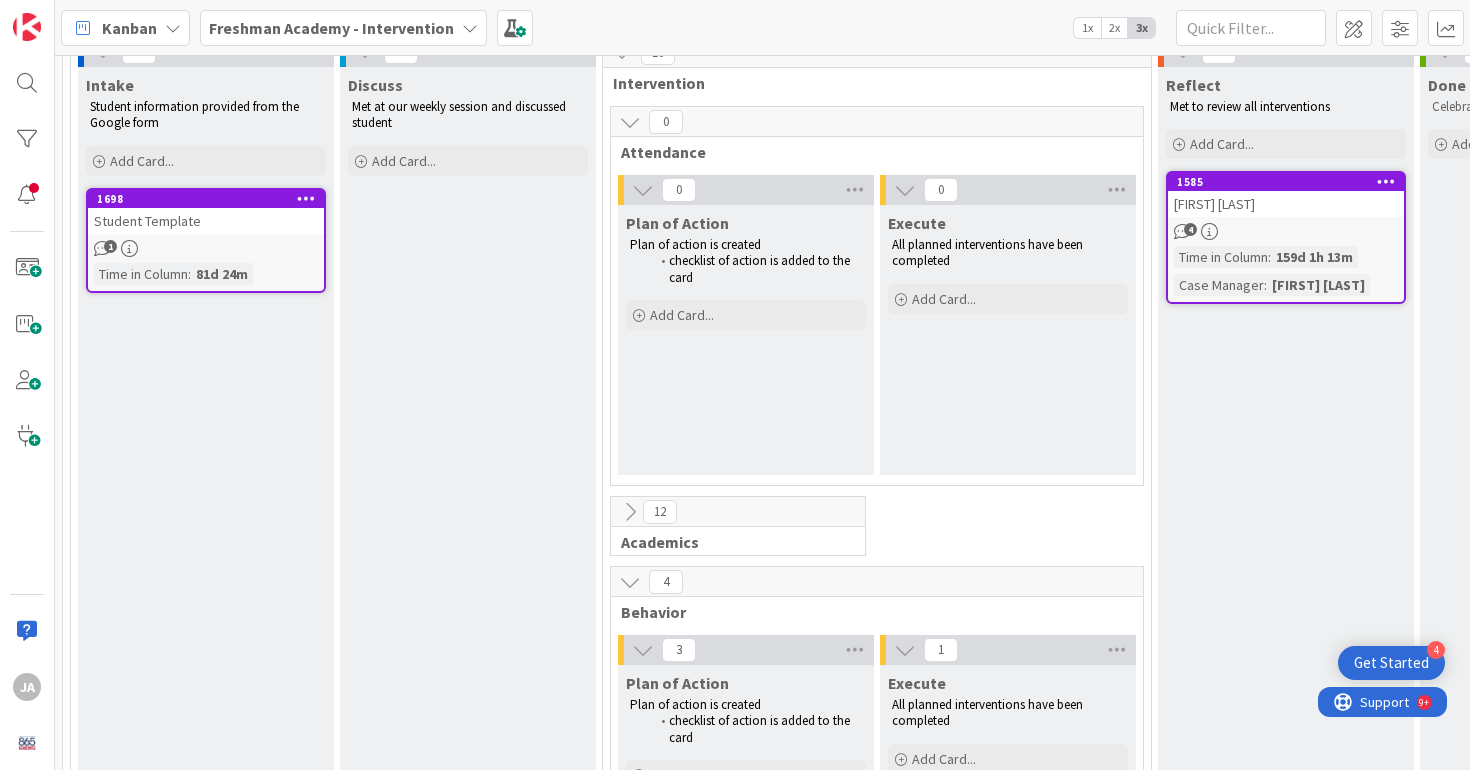 click at bounding box center [630, 512] 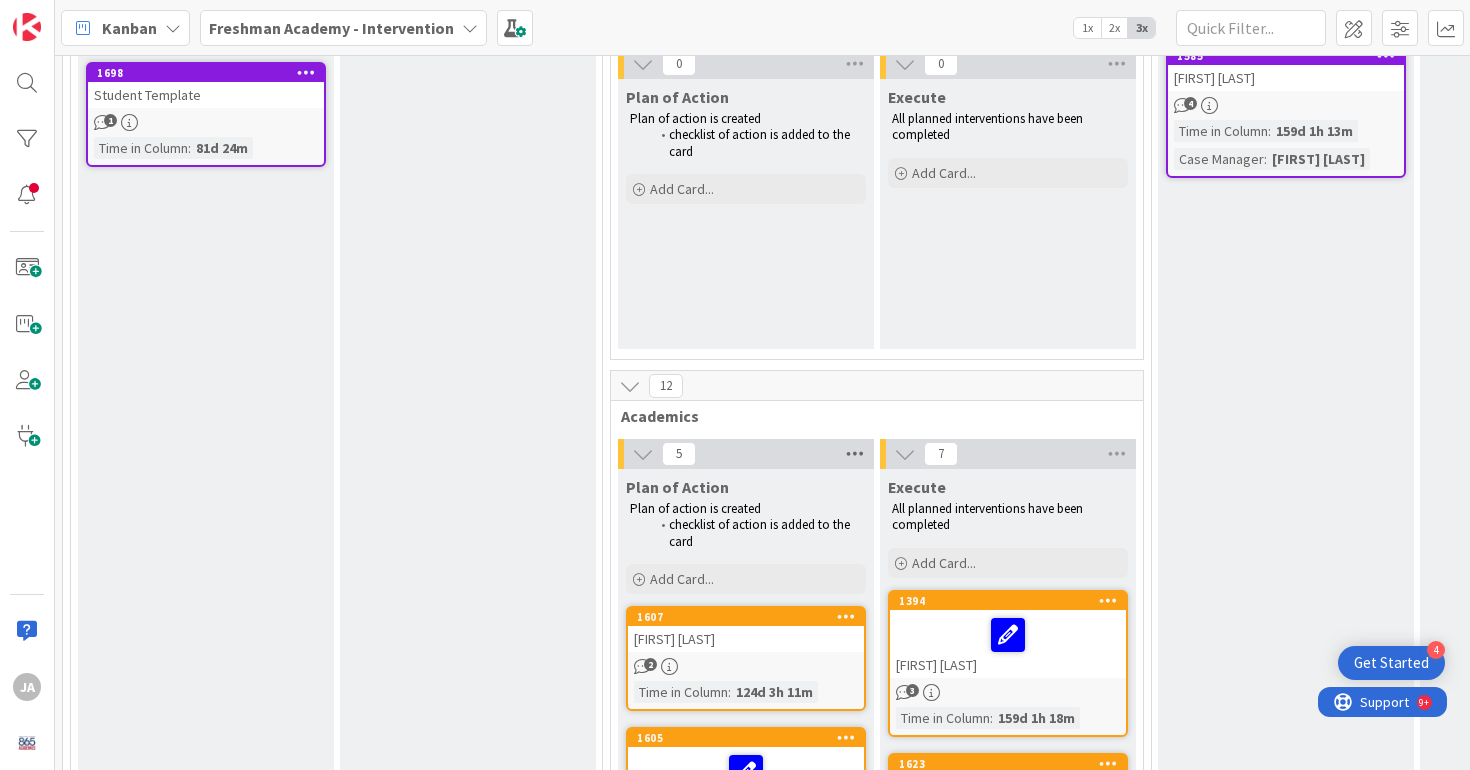 scroll, scrollTop: 346, scrollLeft: 0, axis: vertical 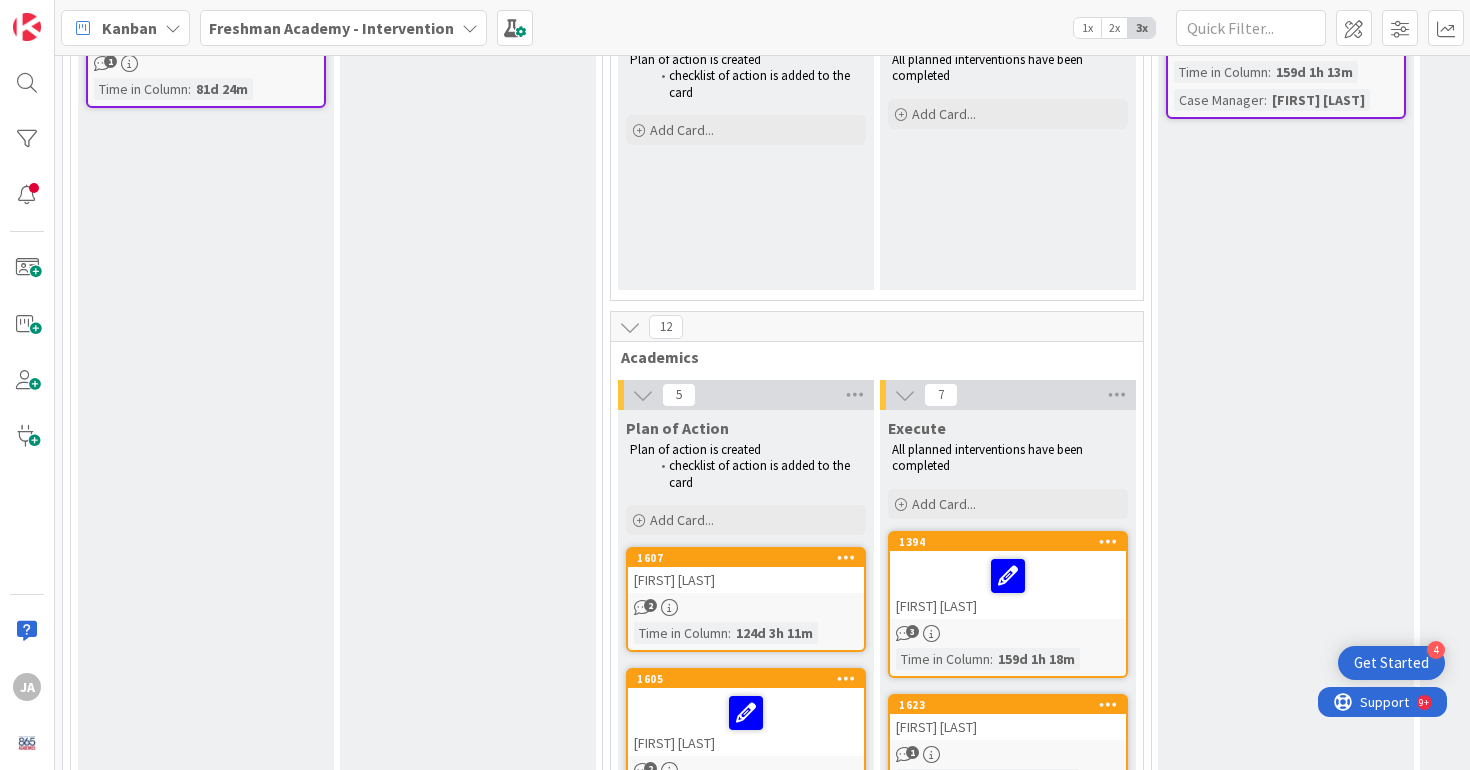 click at bounding box center [846, 557] 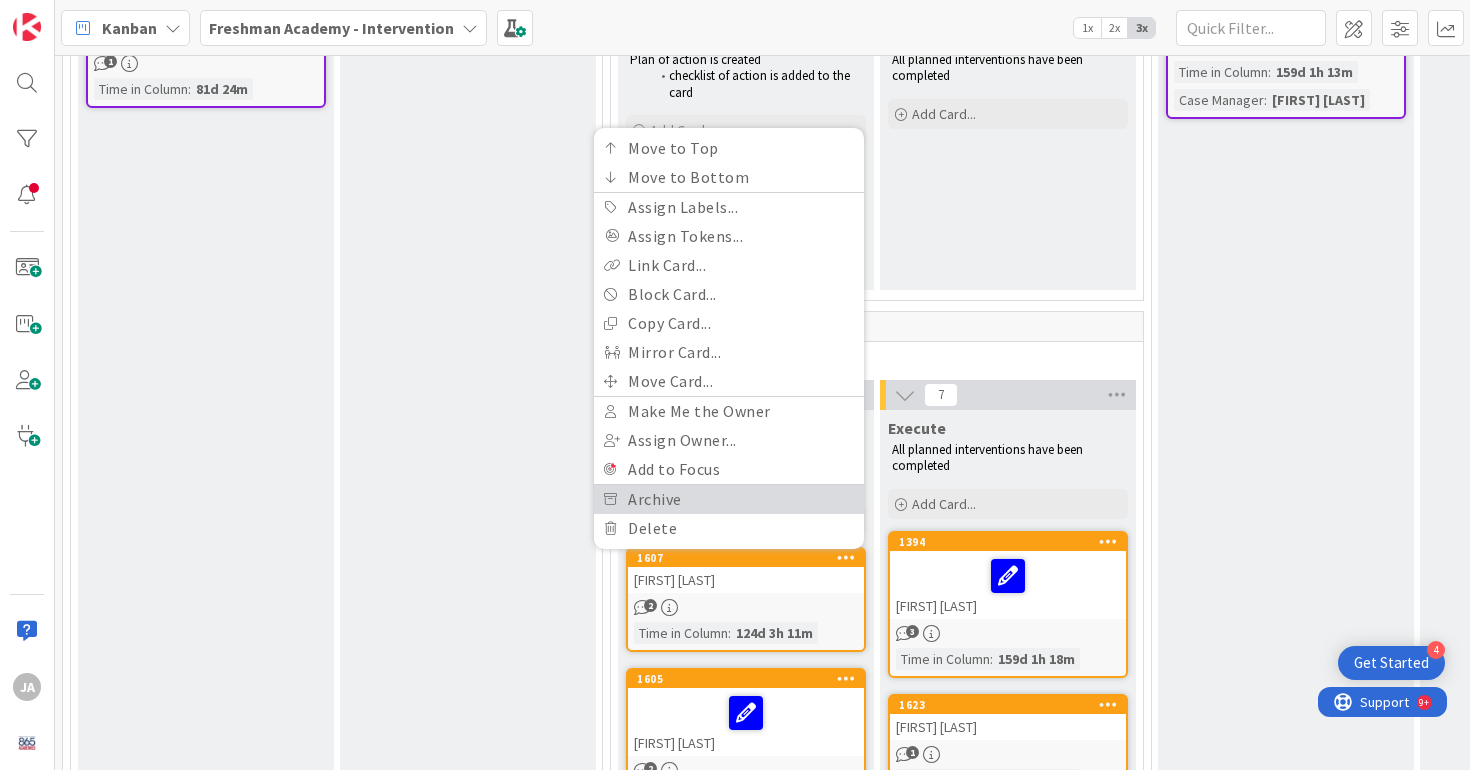 click on "Archive" at bounding box center [729, 499] 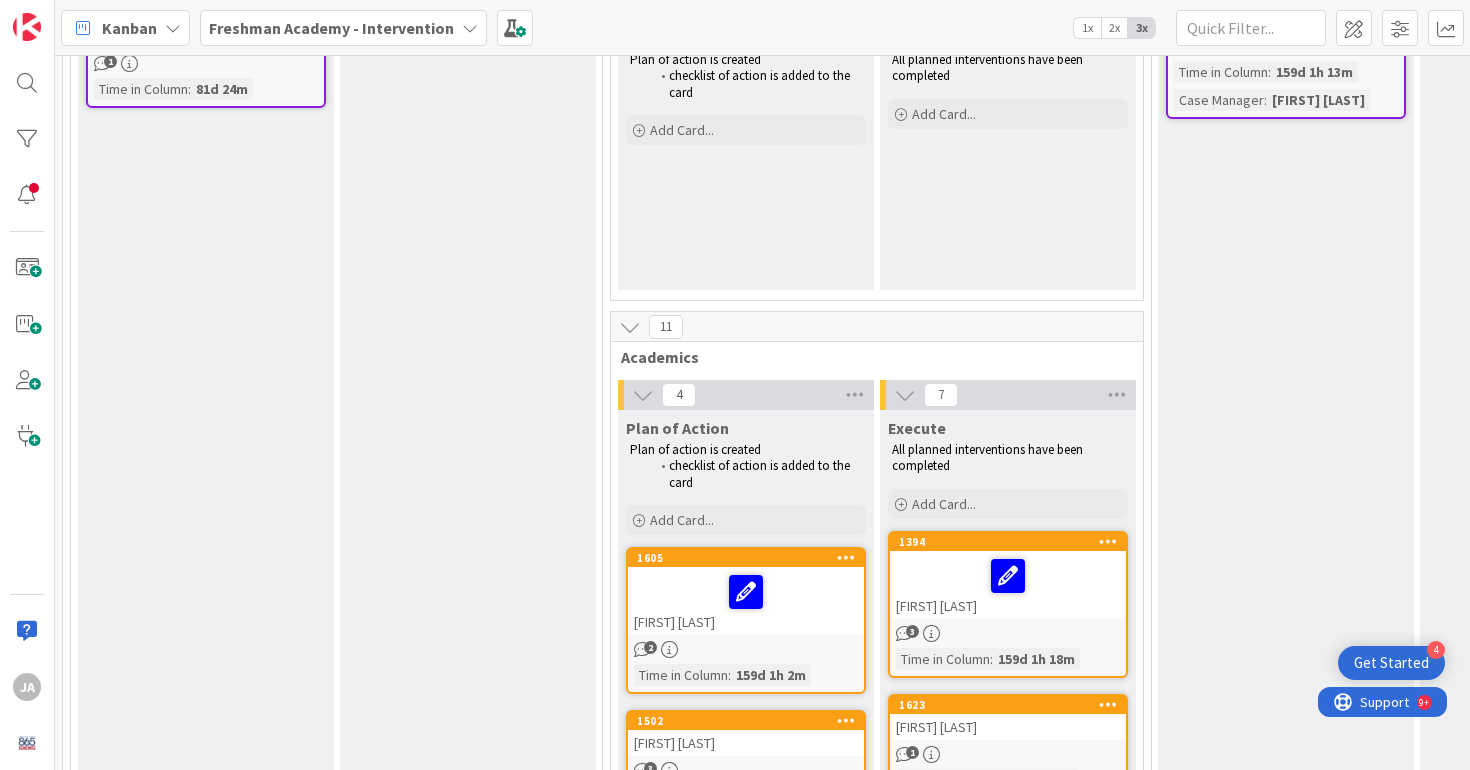 click at bounding box center (846, 558) 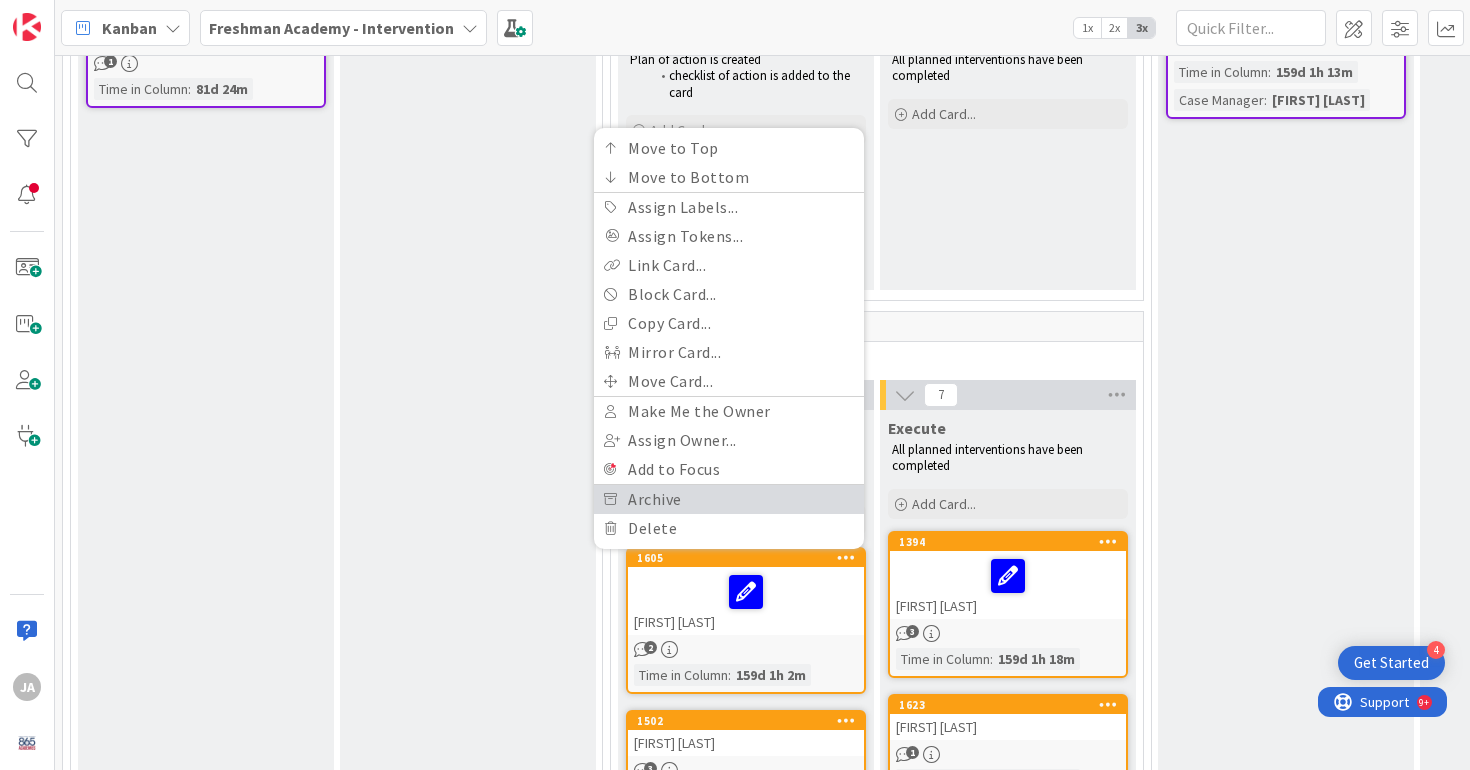 click on "Archive" at bounding box center (729, 499) 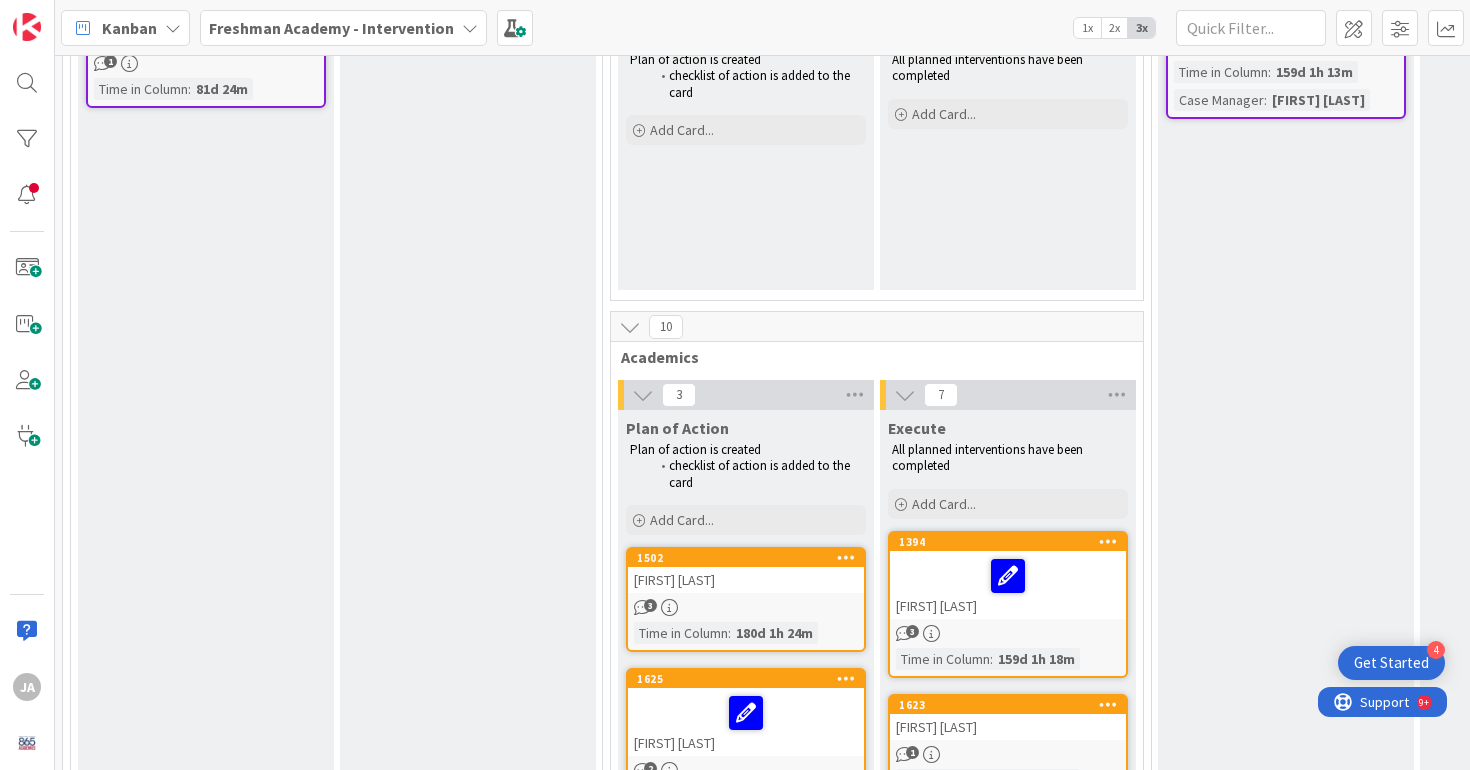 click at bounding box center (846, 557) 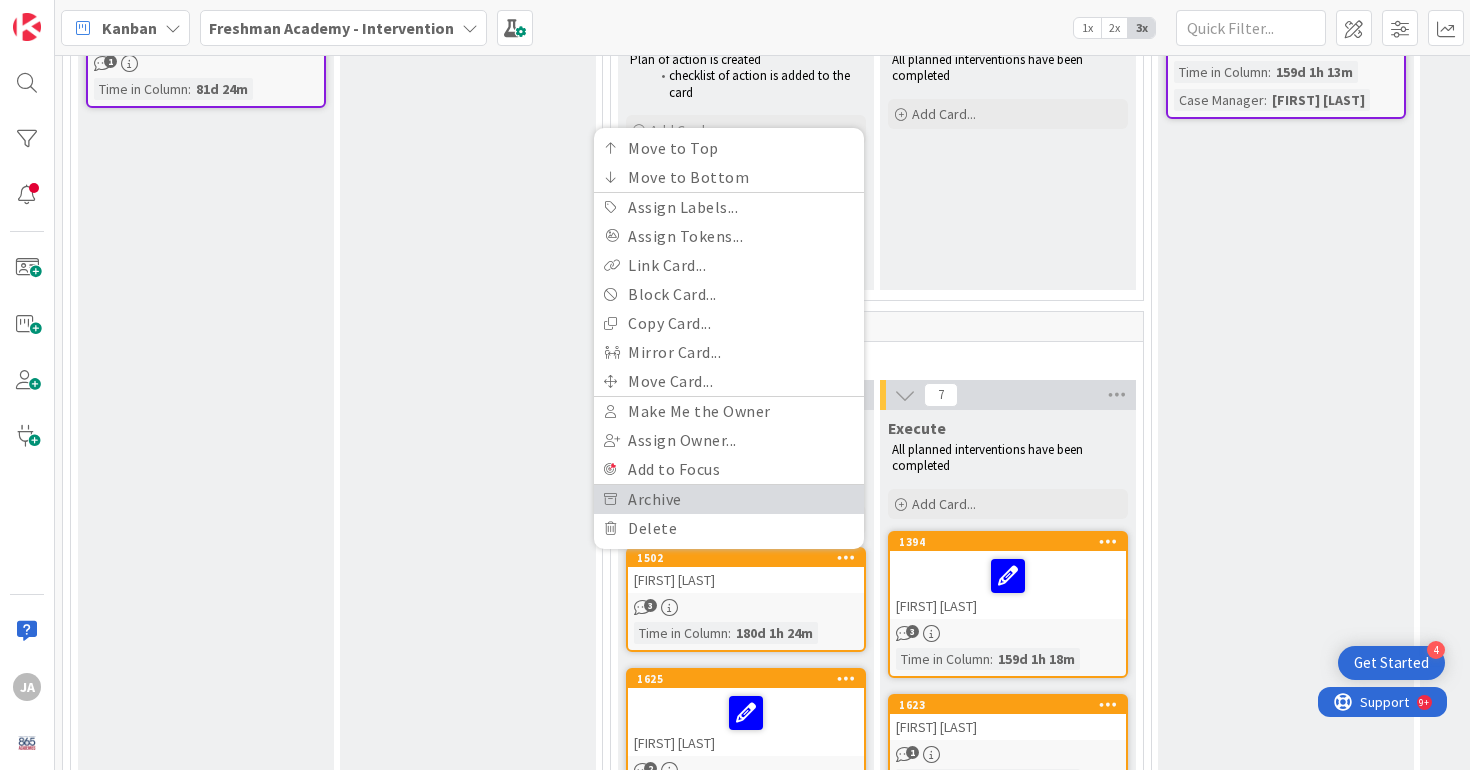 click on "Archive" at bounding box center (729, 499) 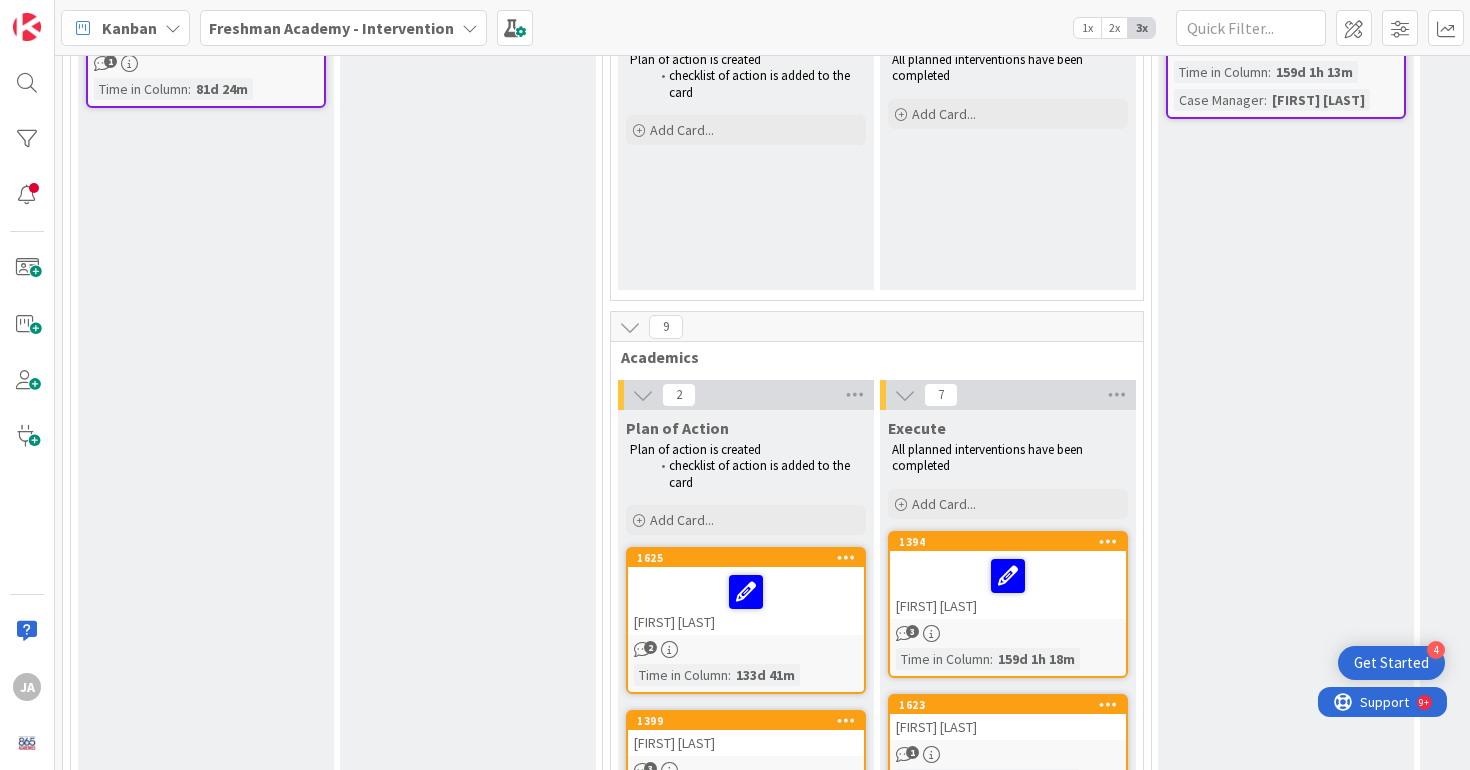 click at bounding box center [846, 557] 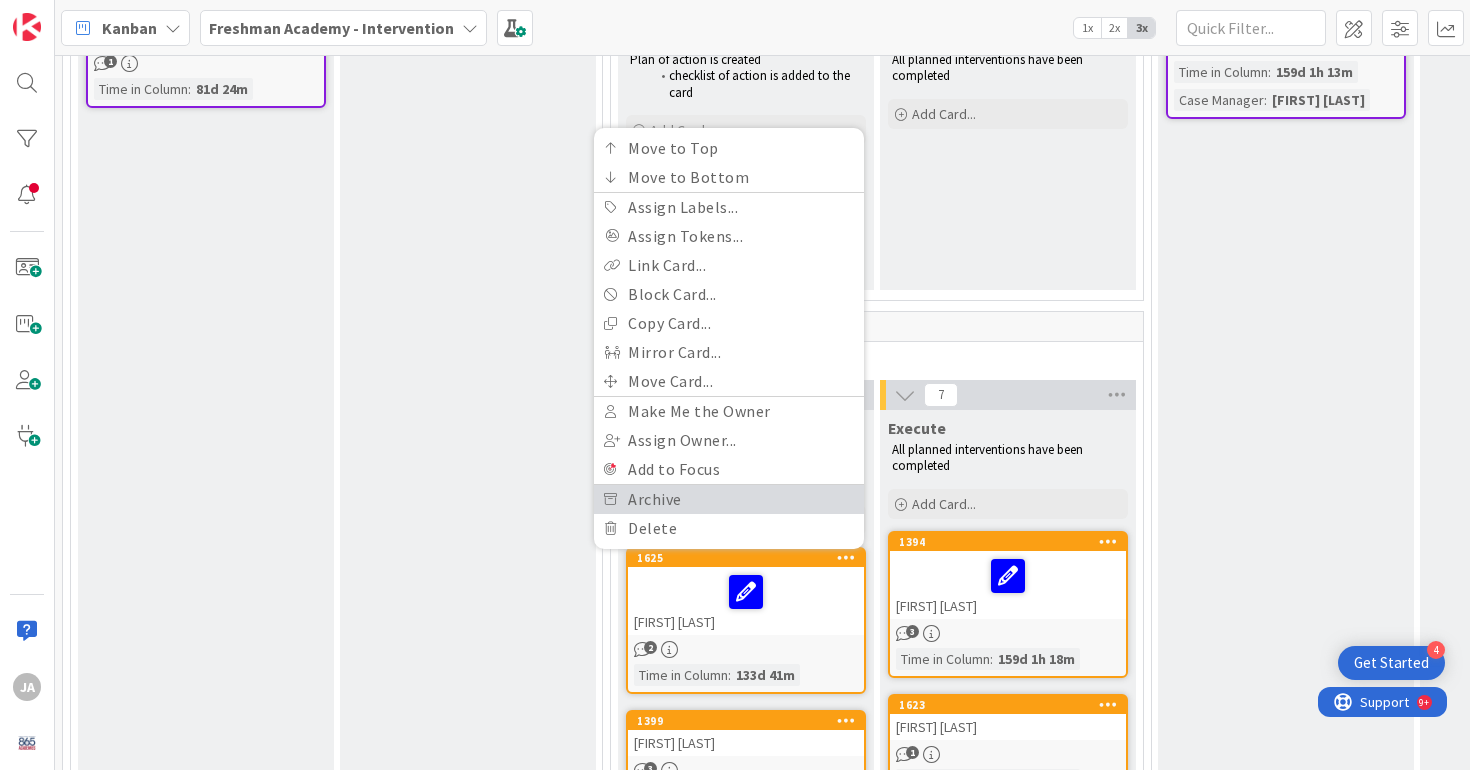 click on "Archive" at bounding box center [729, 499] 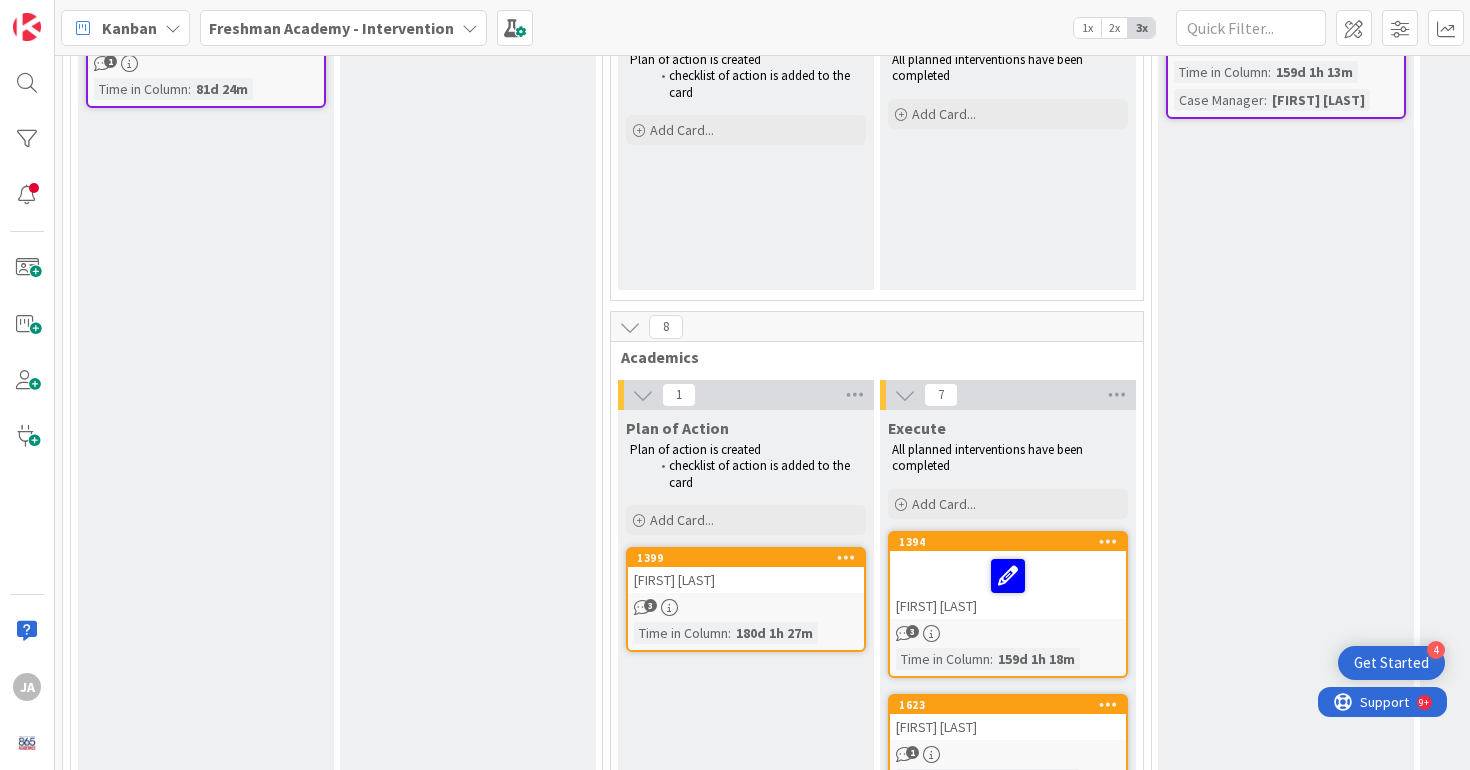 click at bounding box center (846, 558) 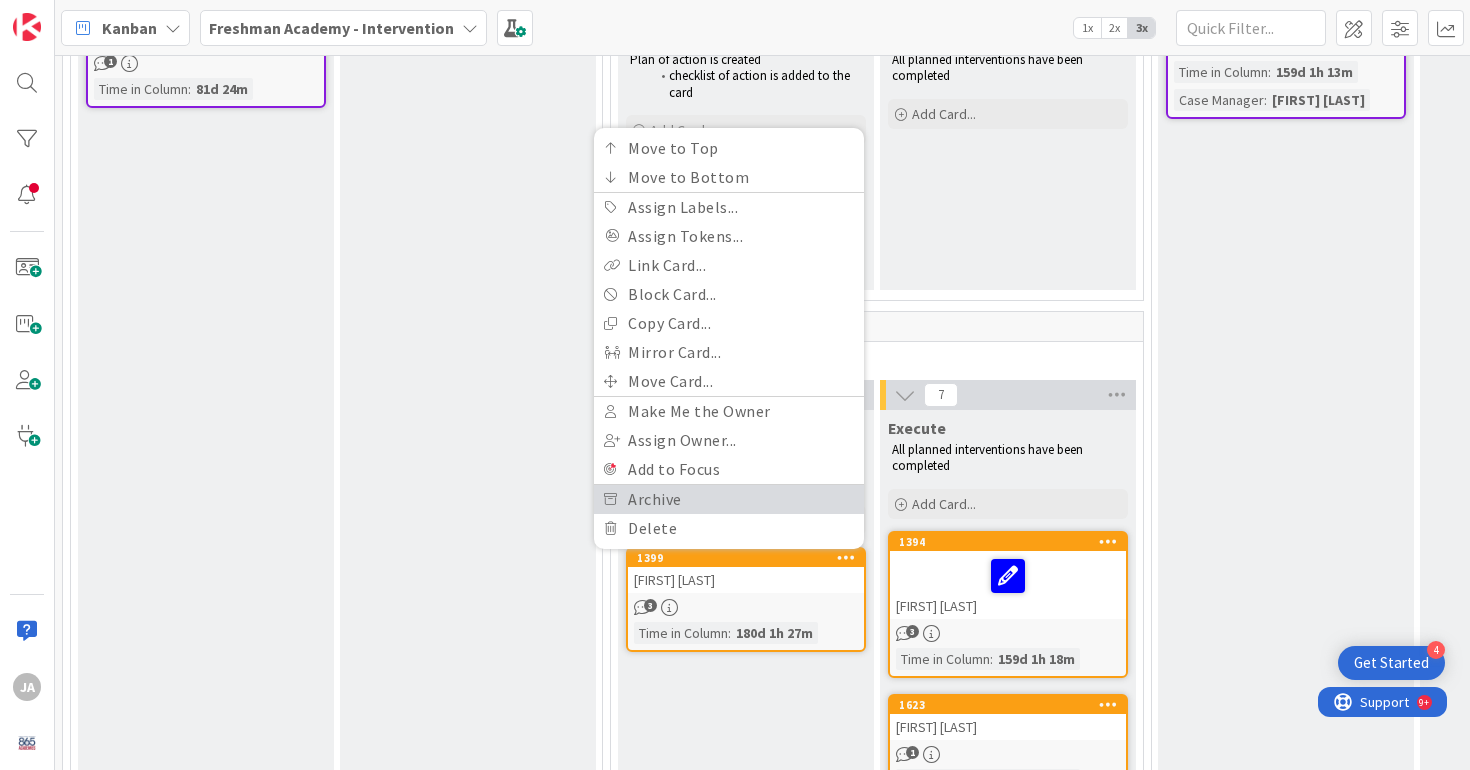 click on "Archive" at bounding box center [729, 499] 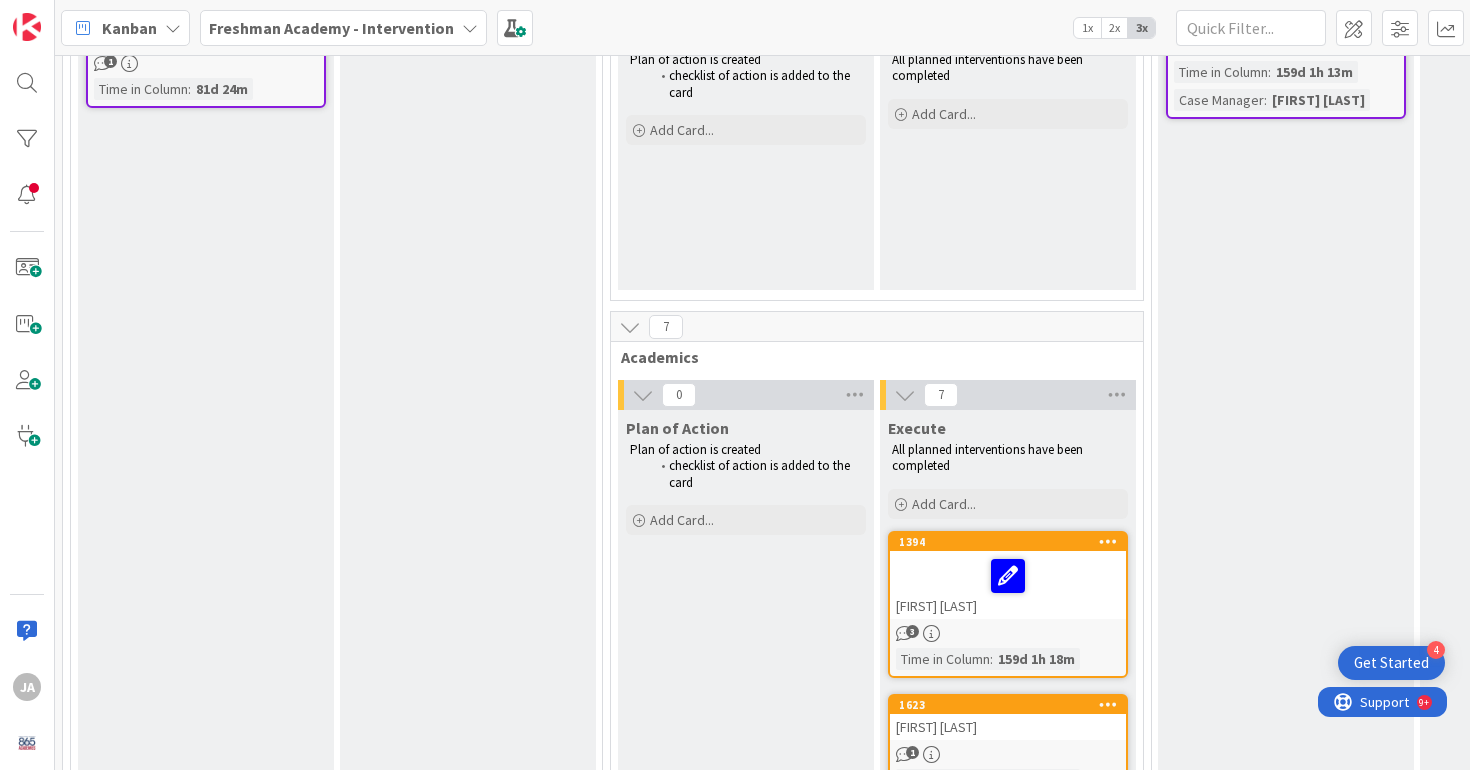 click at bounding box center [1108, 541] 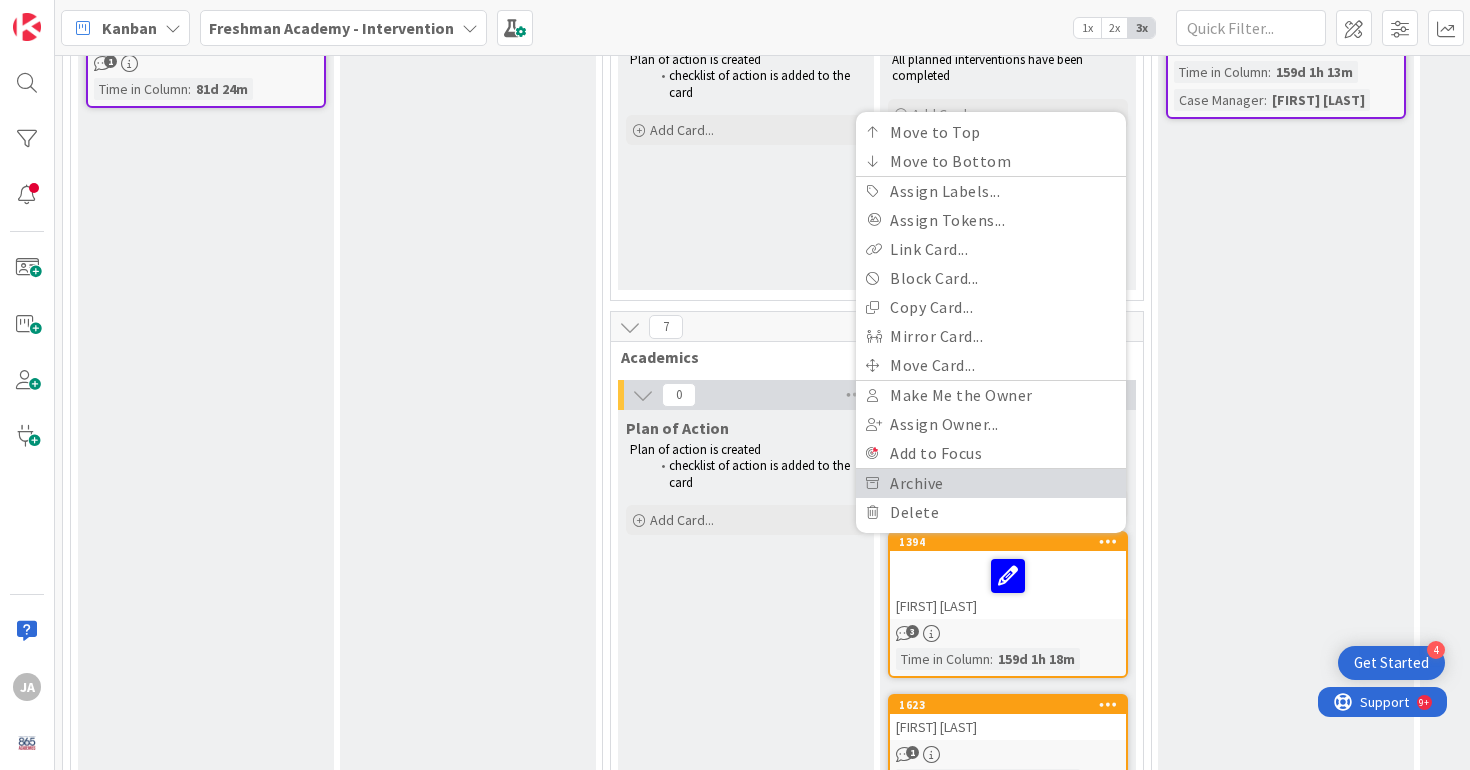 click on "Archive" at bounding box center (991, 483) 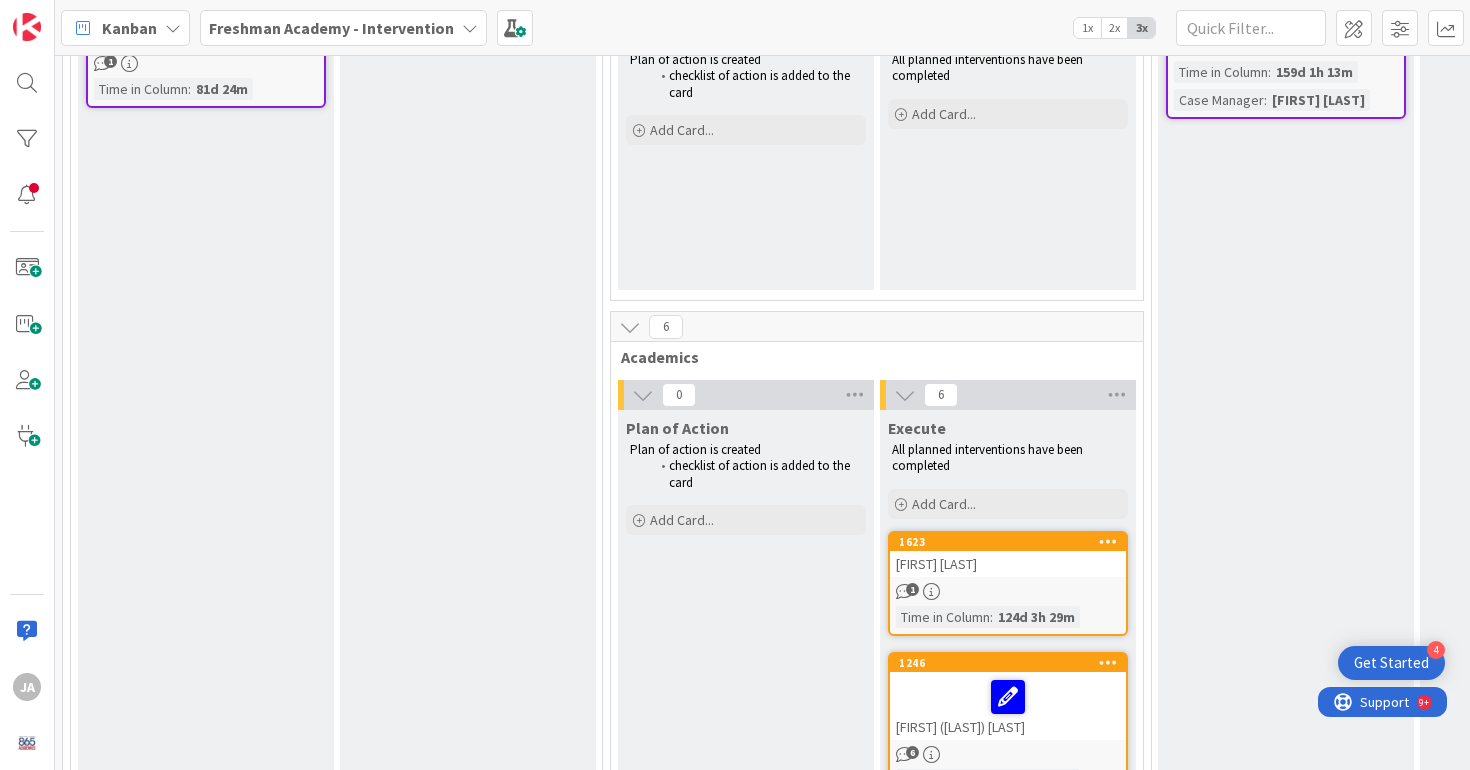 click at bounding box center [1108, 541] 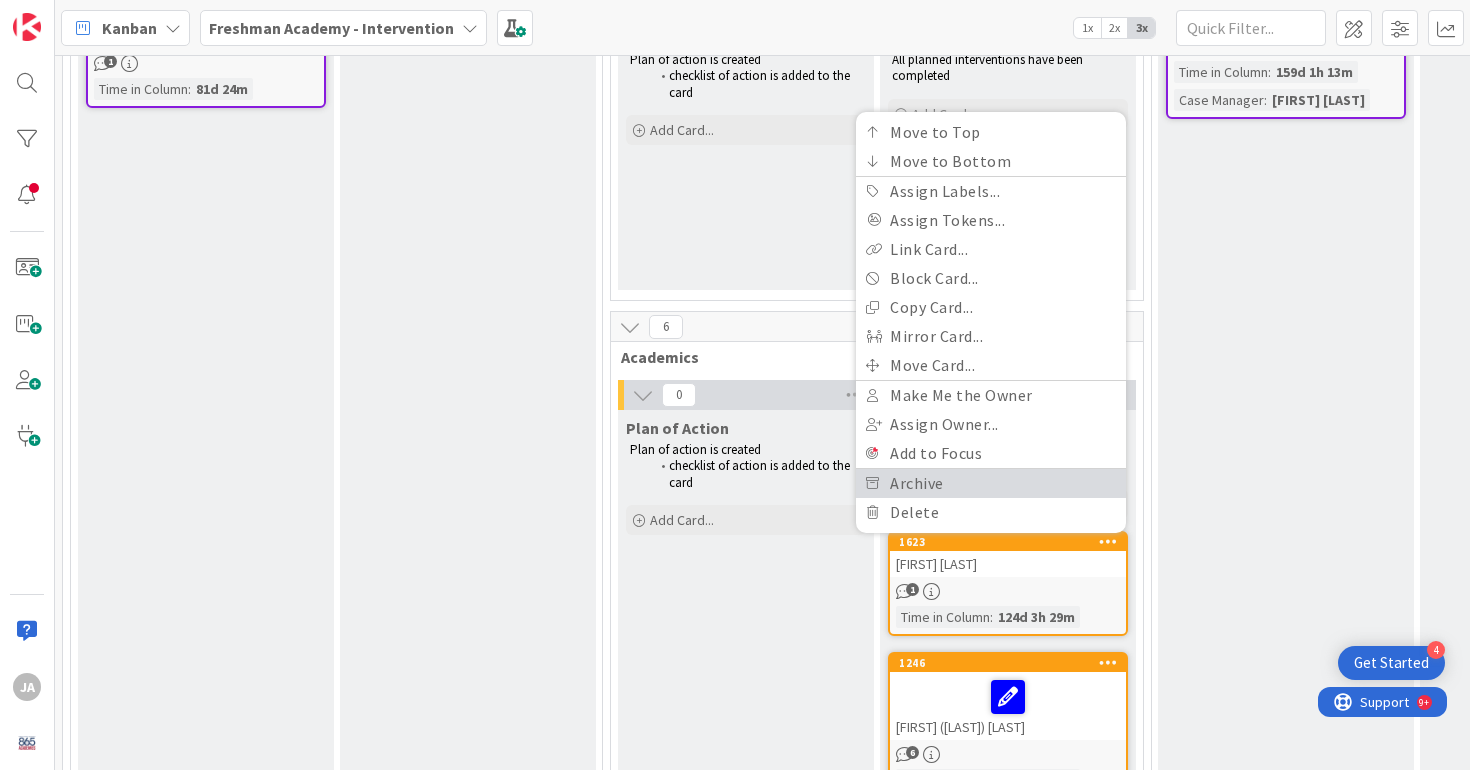 click on "Archive" at bounding box center (991, 483) 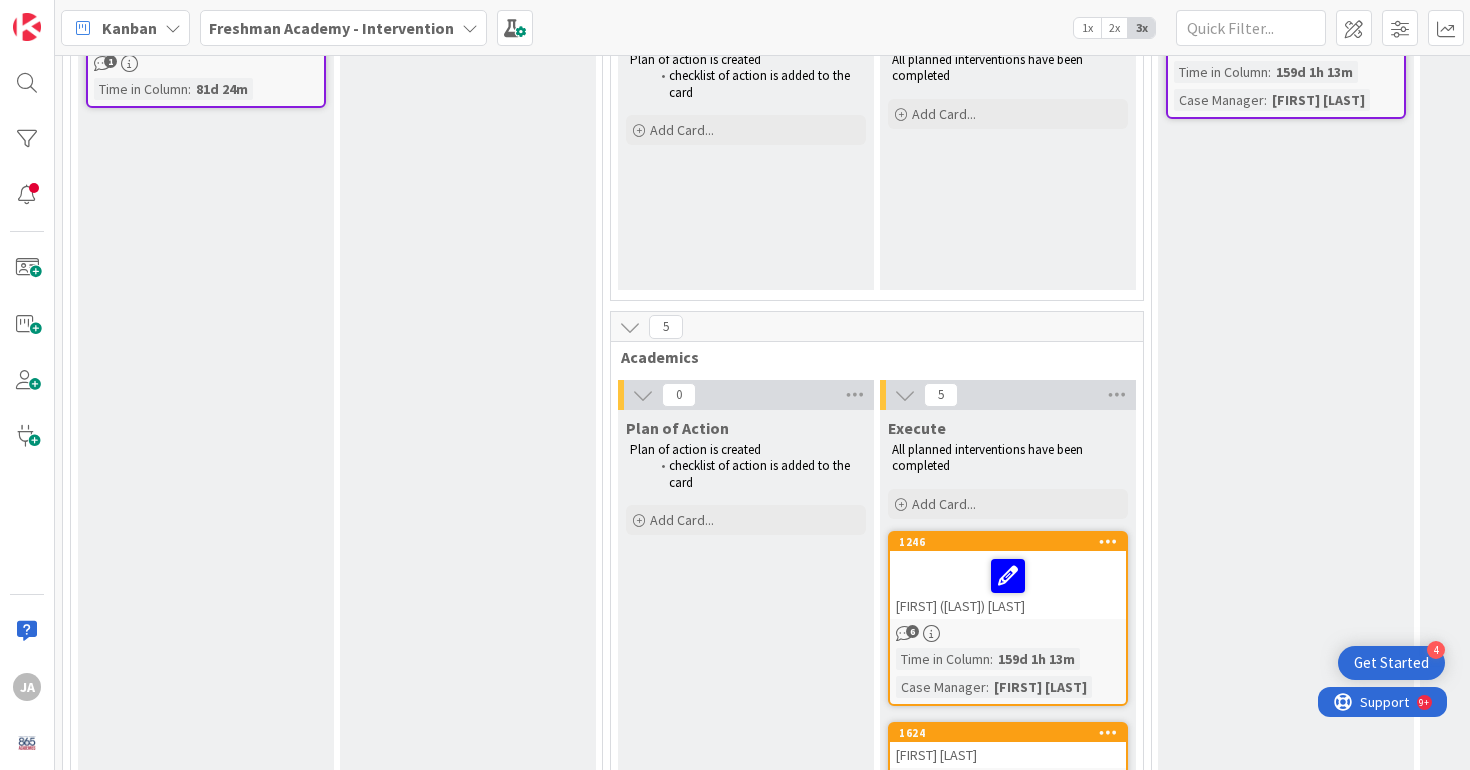 click at bounding box center [1108, 541] 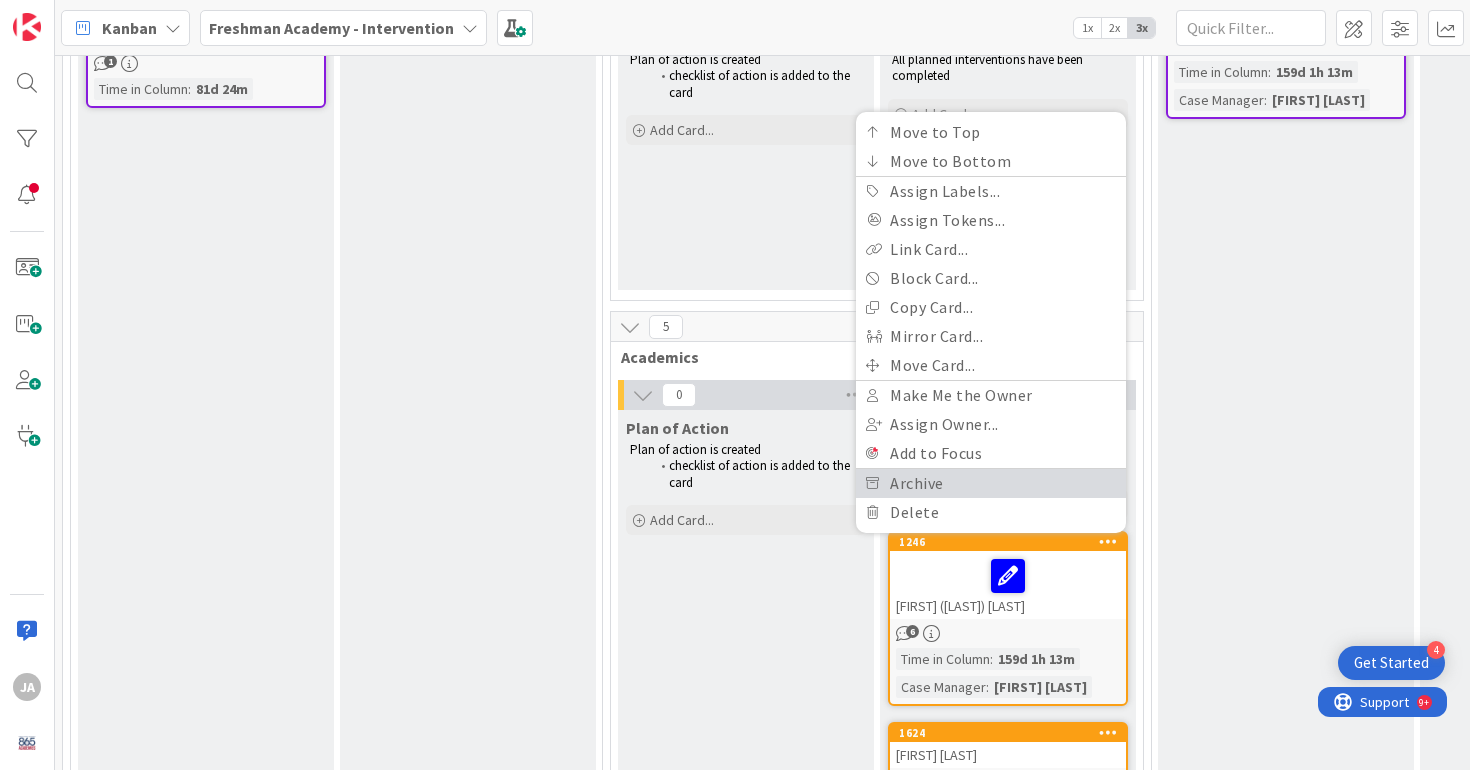 click on "Archive" at bounding box center (991, 483) 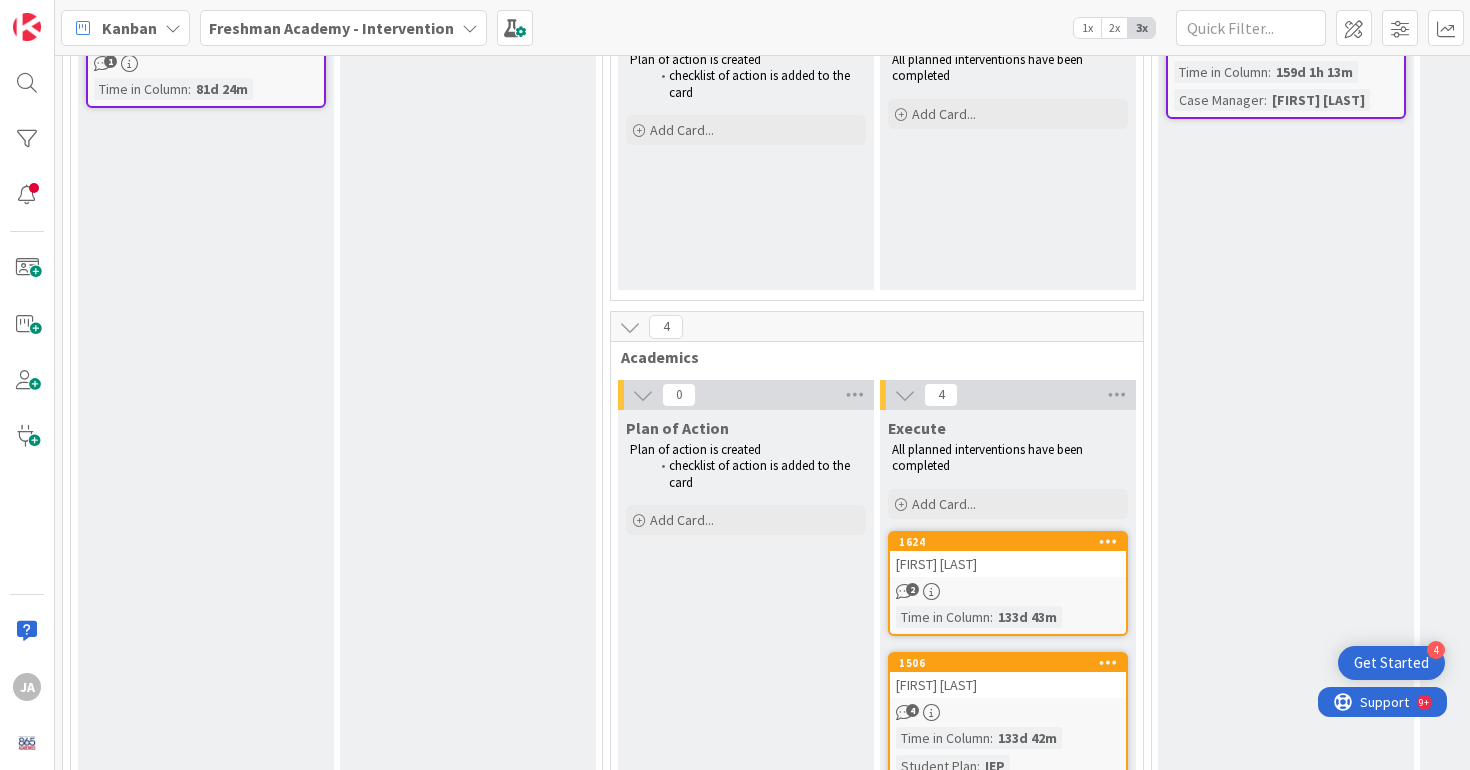 click at bounding box center (1108, 541) 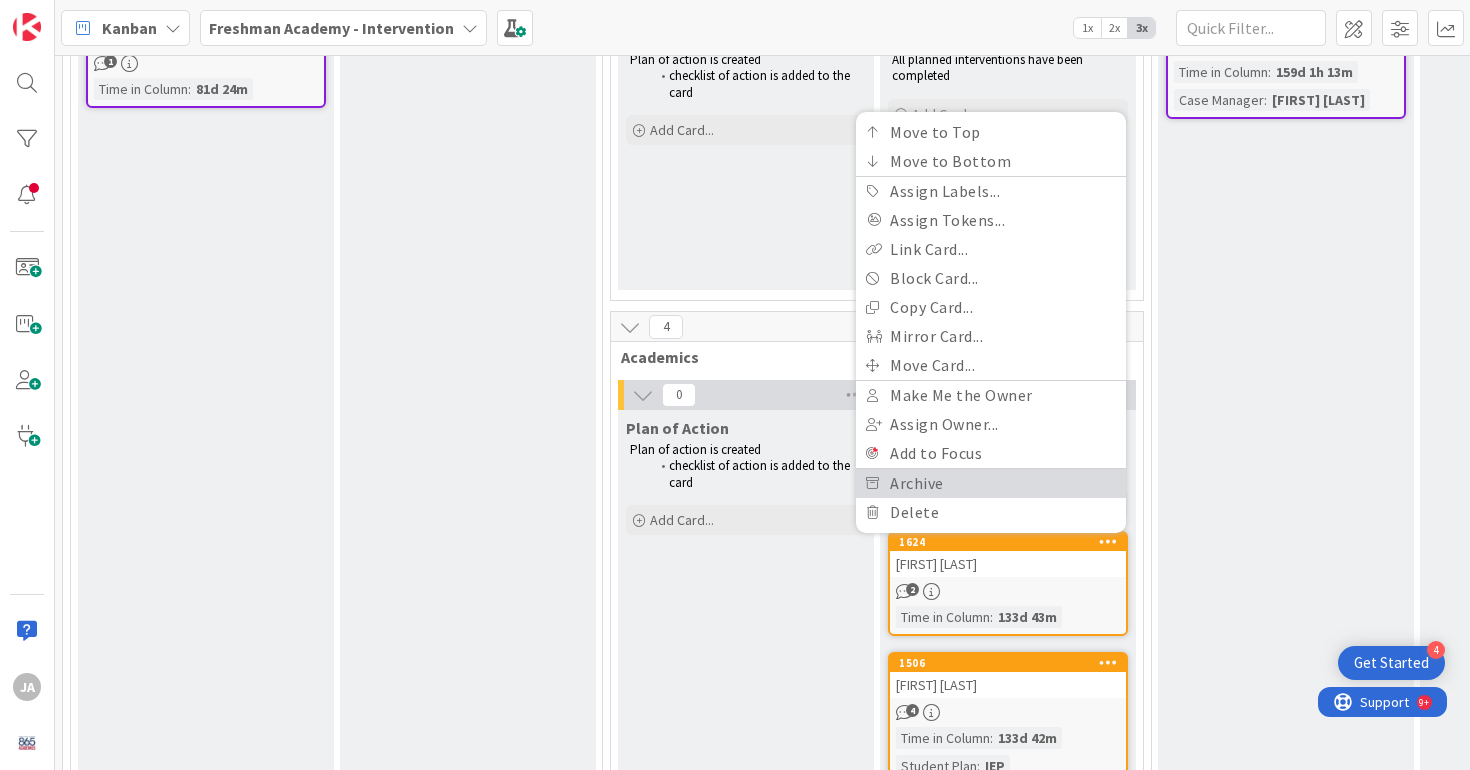 click on "Archive" at bounding box center (991, 483) 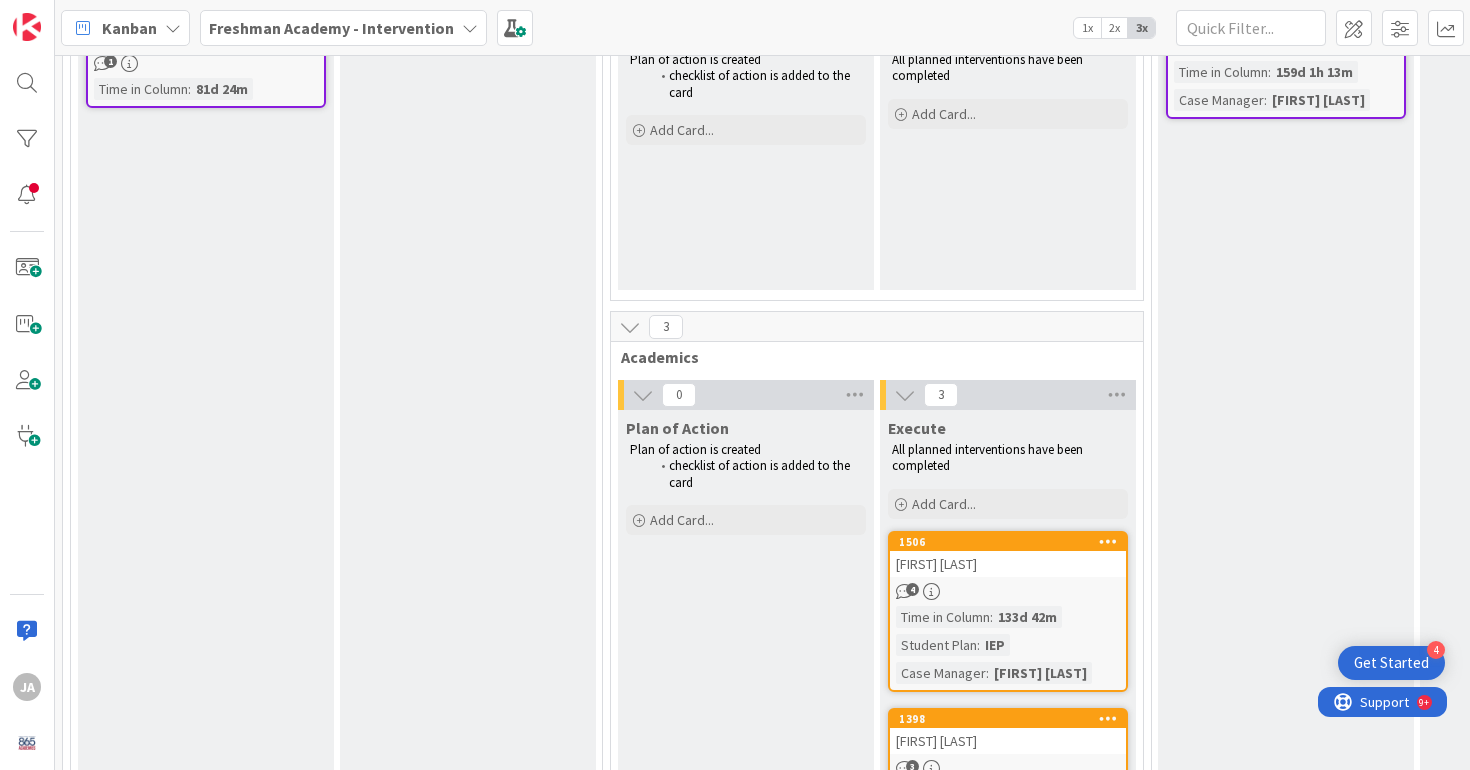 click at bounding box center [1108, 541] 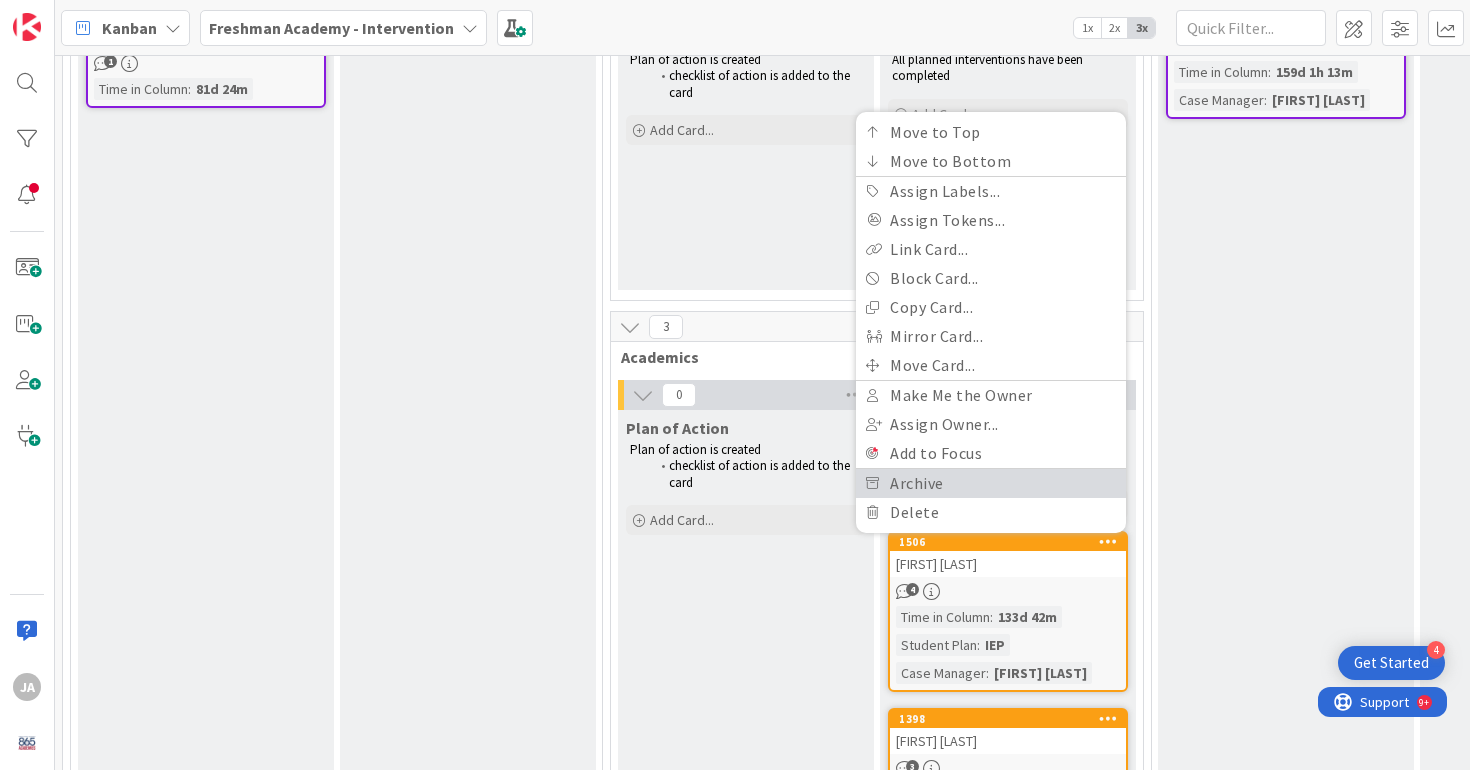 click on "Archive" at bounding box center [991, 483] 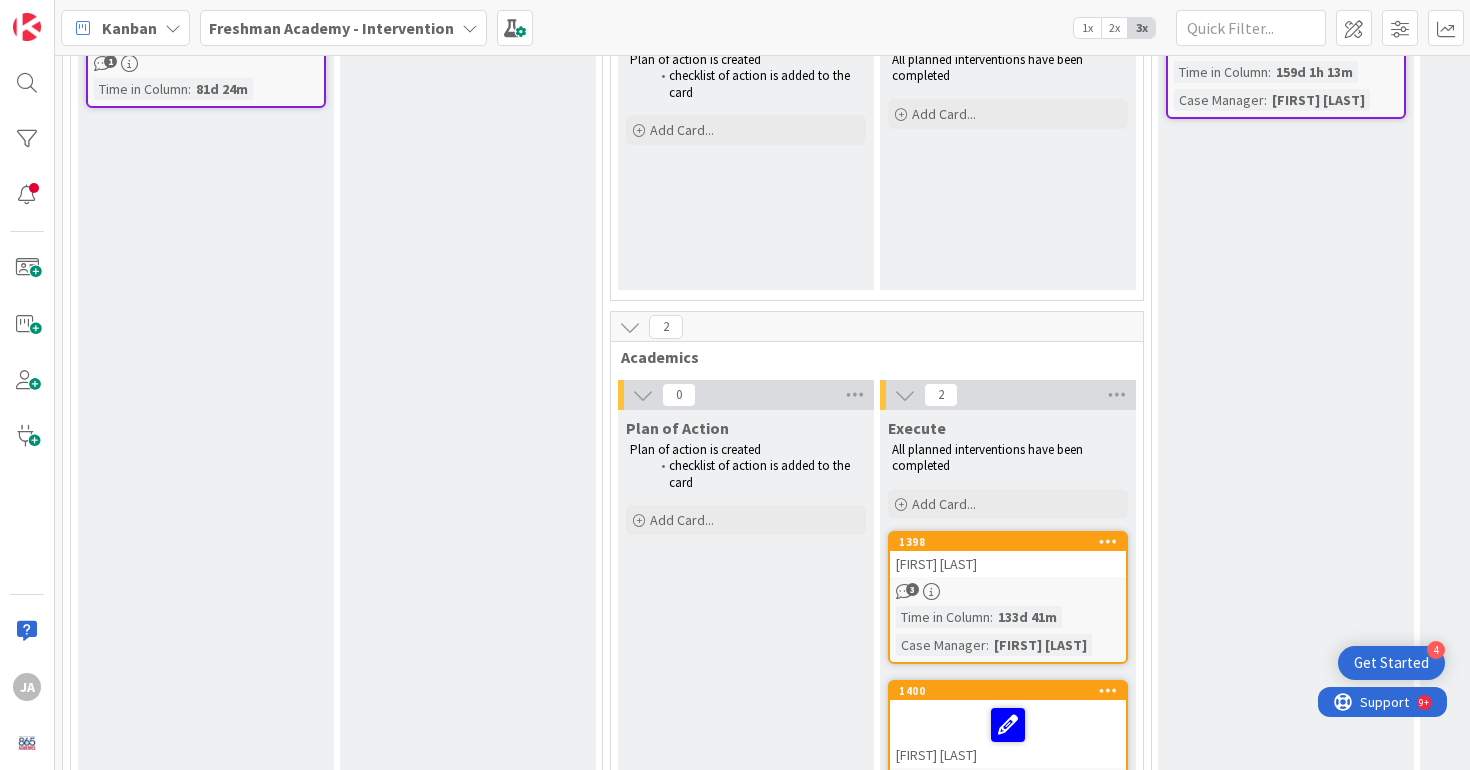 click at bounding box center (1108, 541) 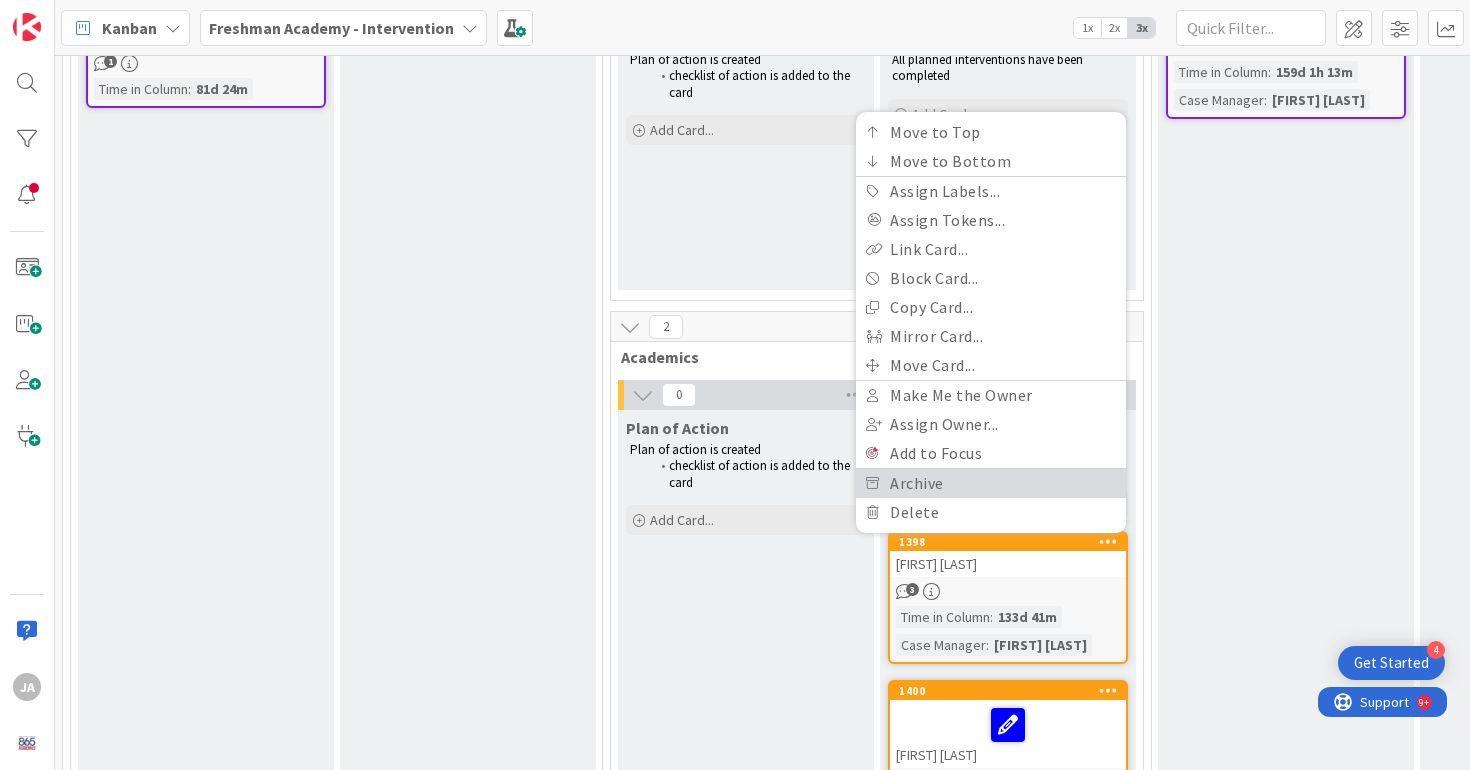click on "Archive" at bounding box center [991, 483] 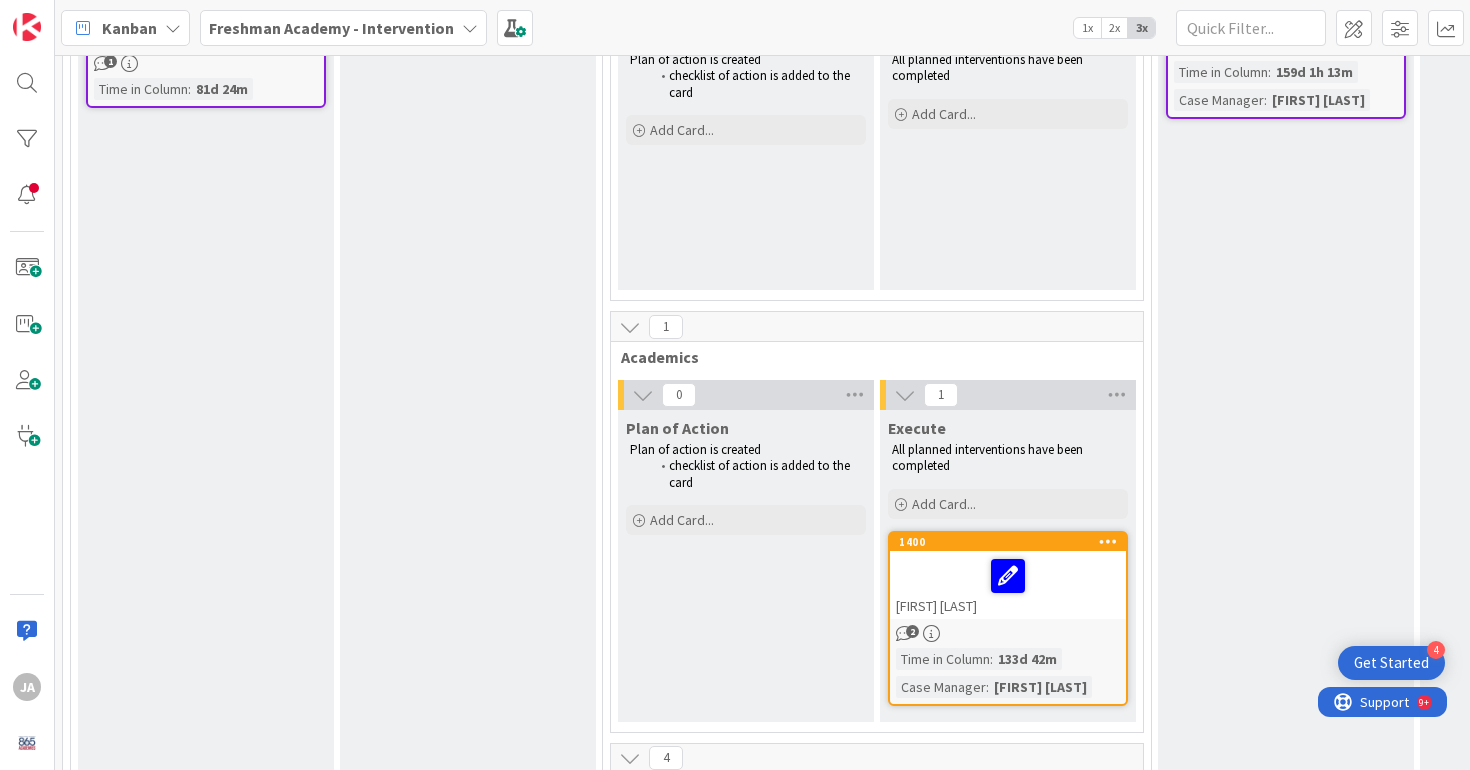 click at bounding box center (1108, 541) 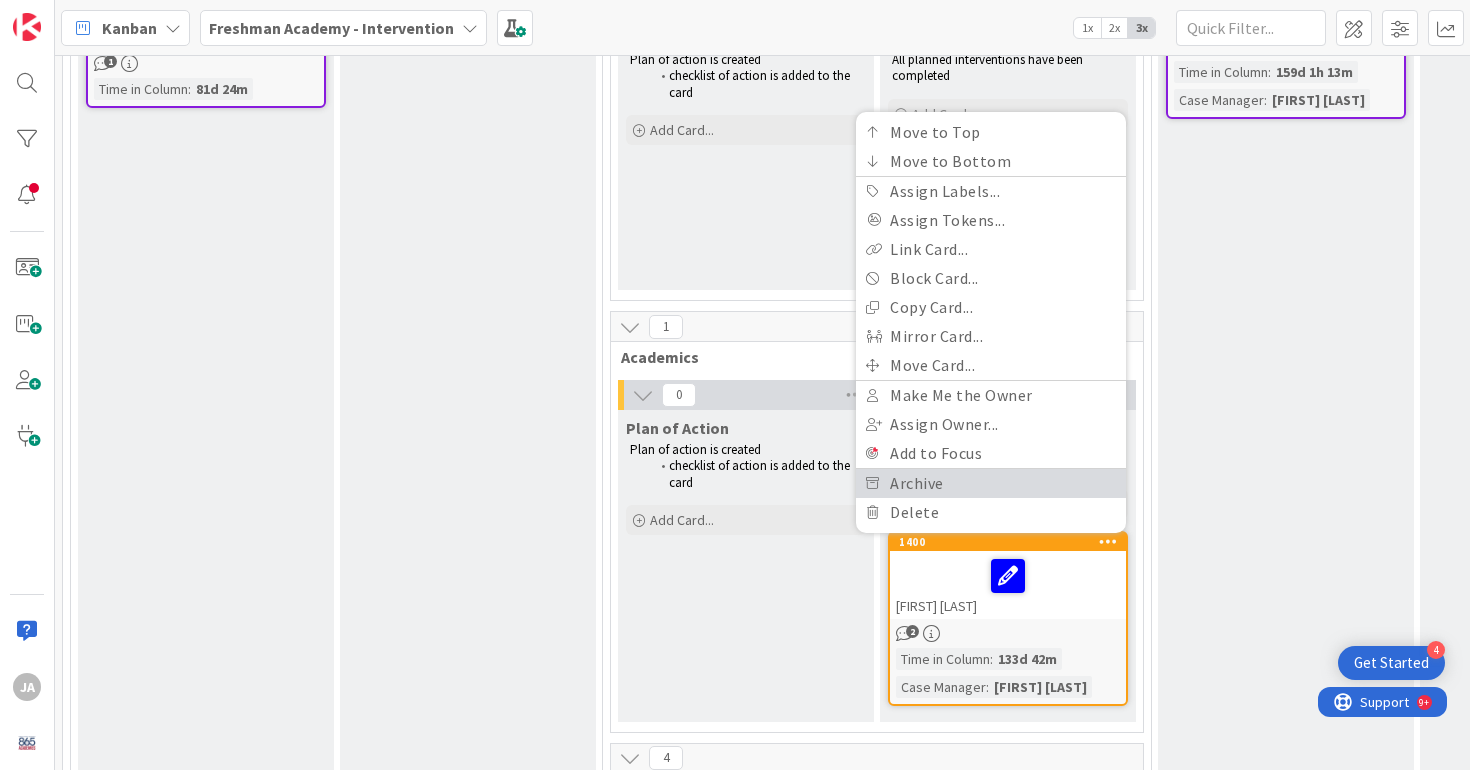 click on "Archive" at bounding box center (991, 483) 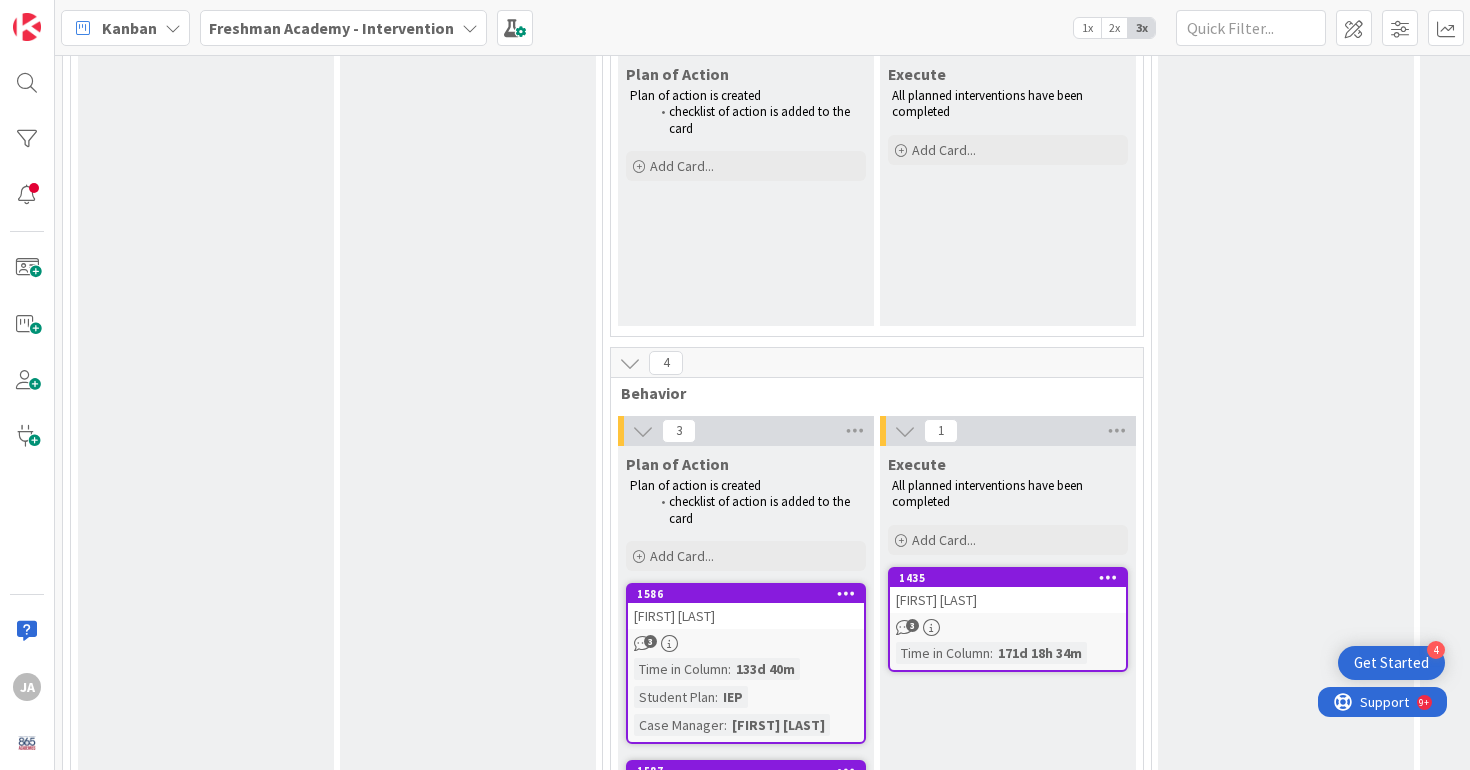 scroll, scrollTop: 877, scrollLeft: 0, axis: vertical 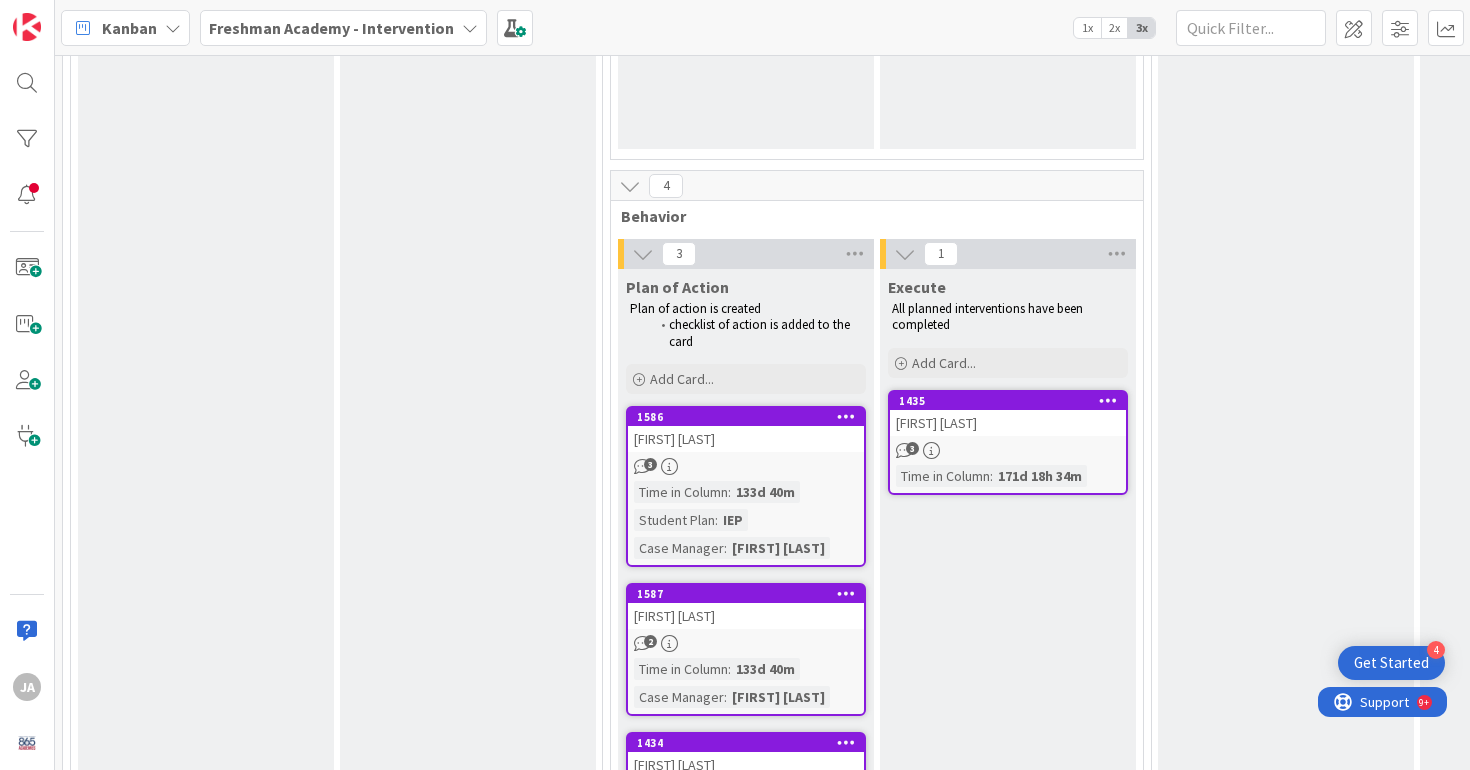 click at bounding box center (846, 416) 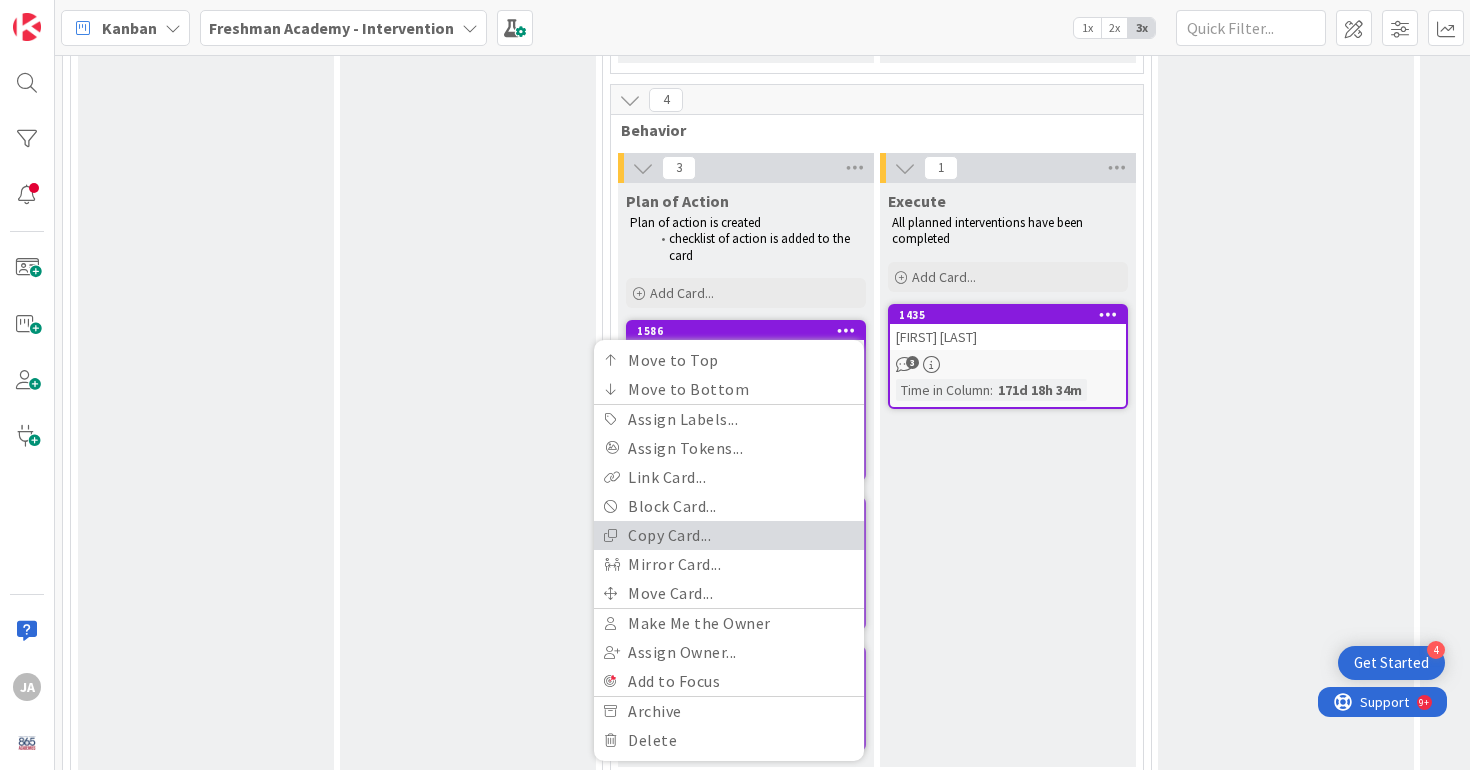 scroll, scrollTop: 1064, scrollLeft: 0, axis: vertical 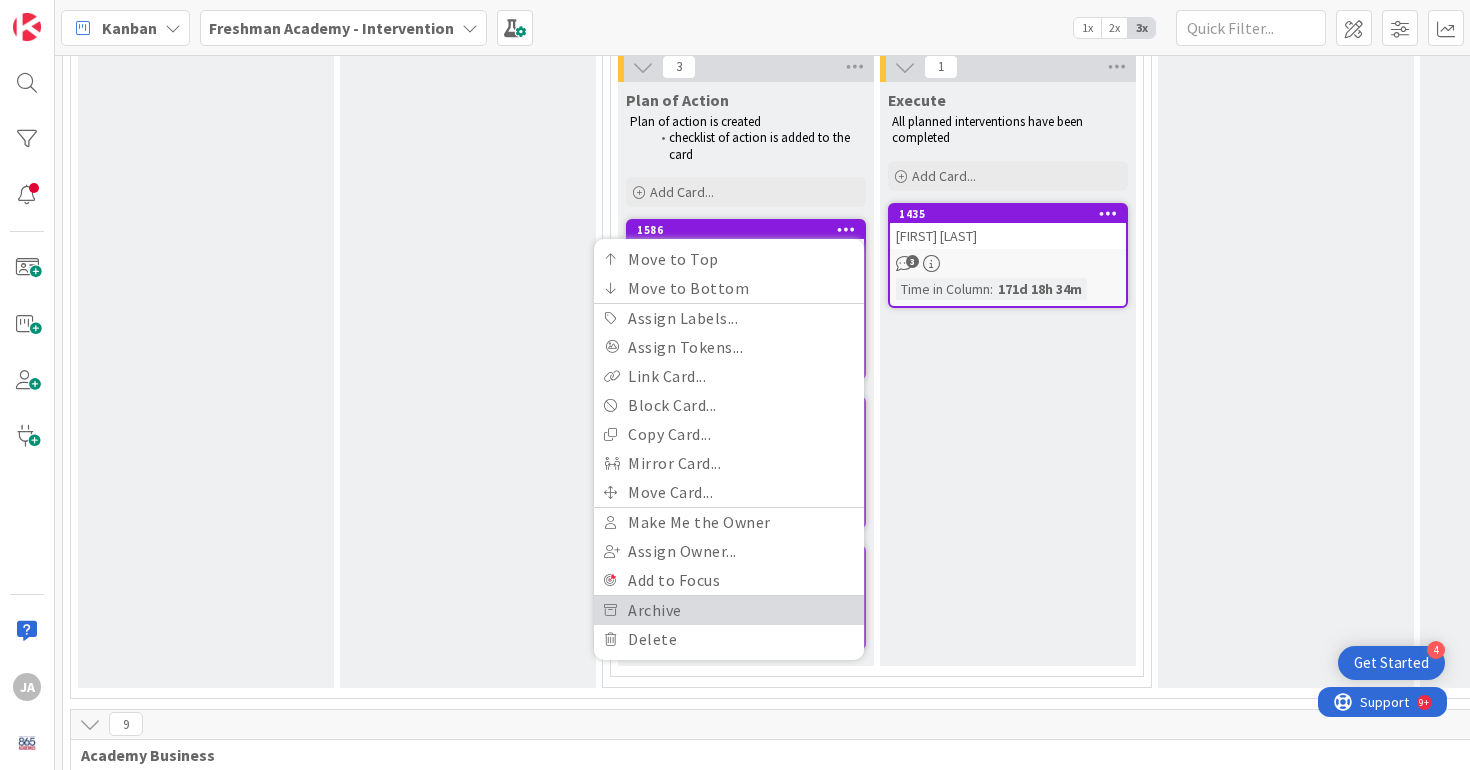 click on "Archive" at bounding box center (729, 610) 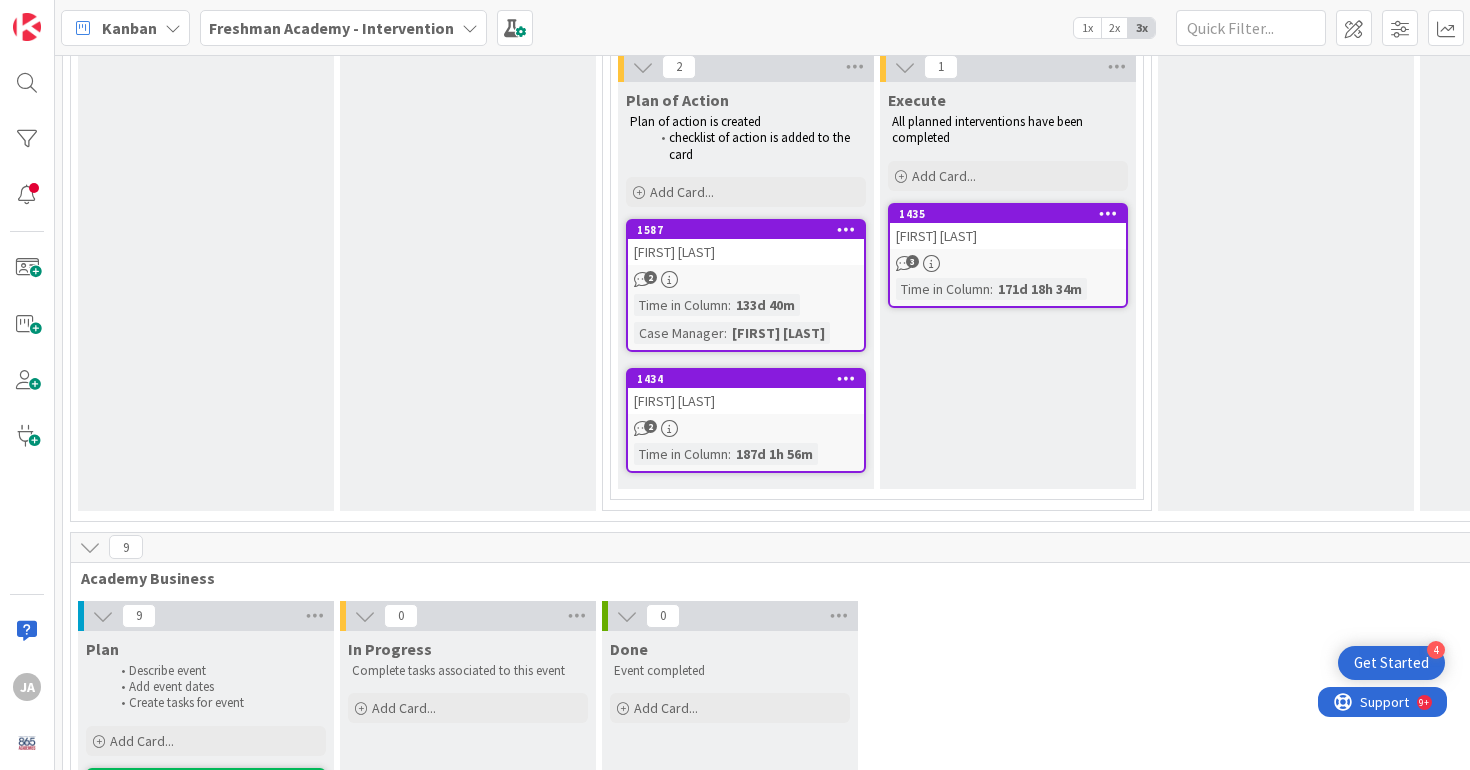 click at bounding box center (846, 229) 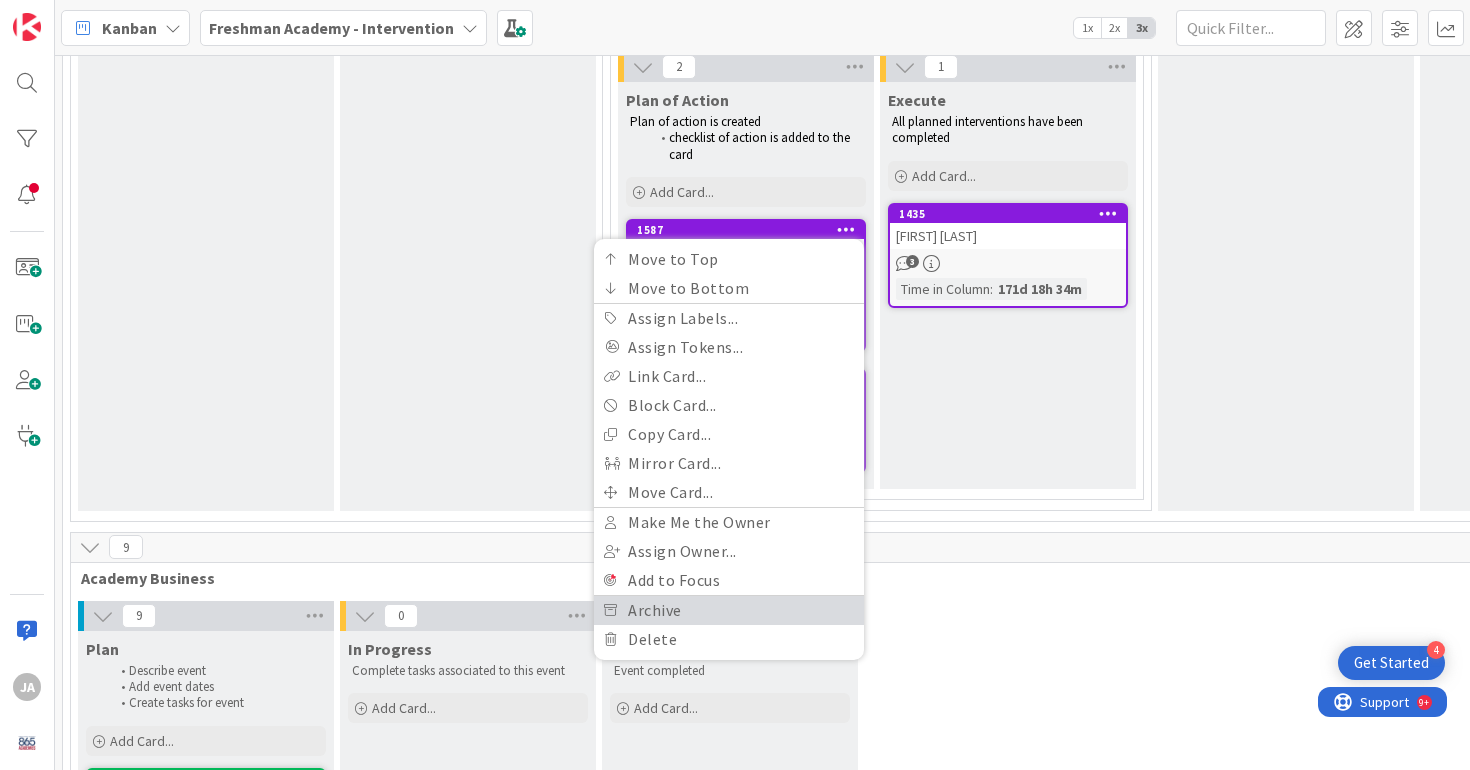 click on "Archive" at bounding box center [729, 610] 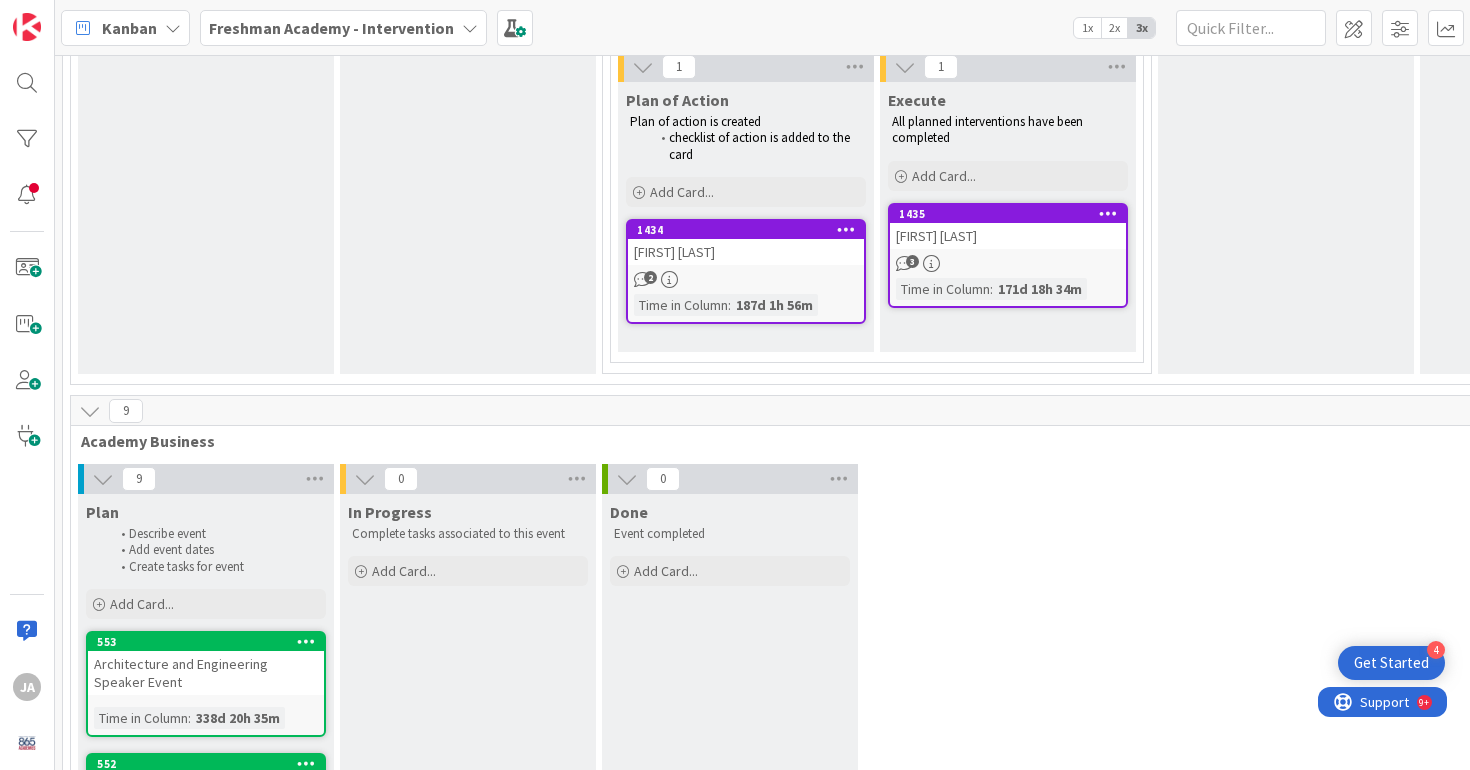 click at bounding box center (846, 229) 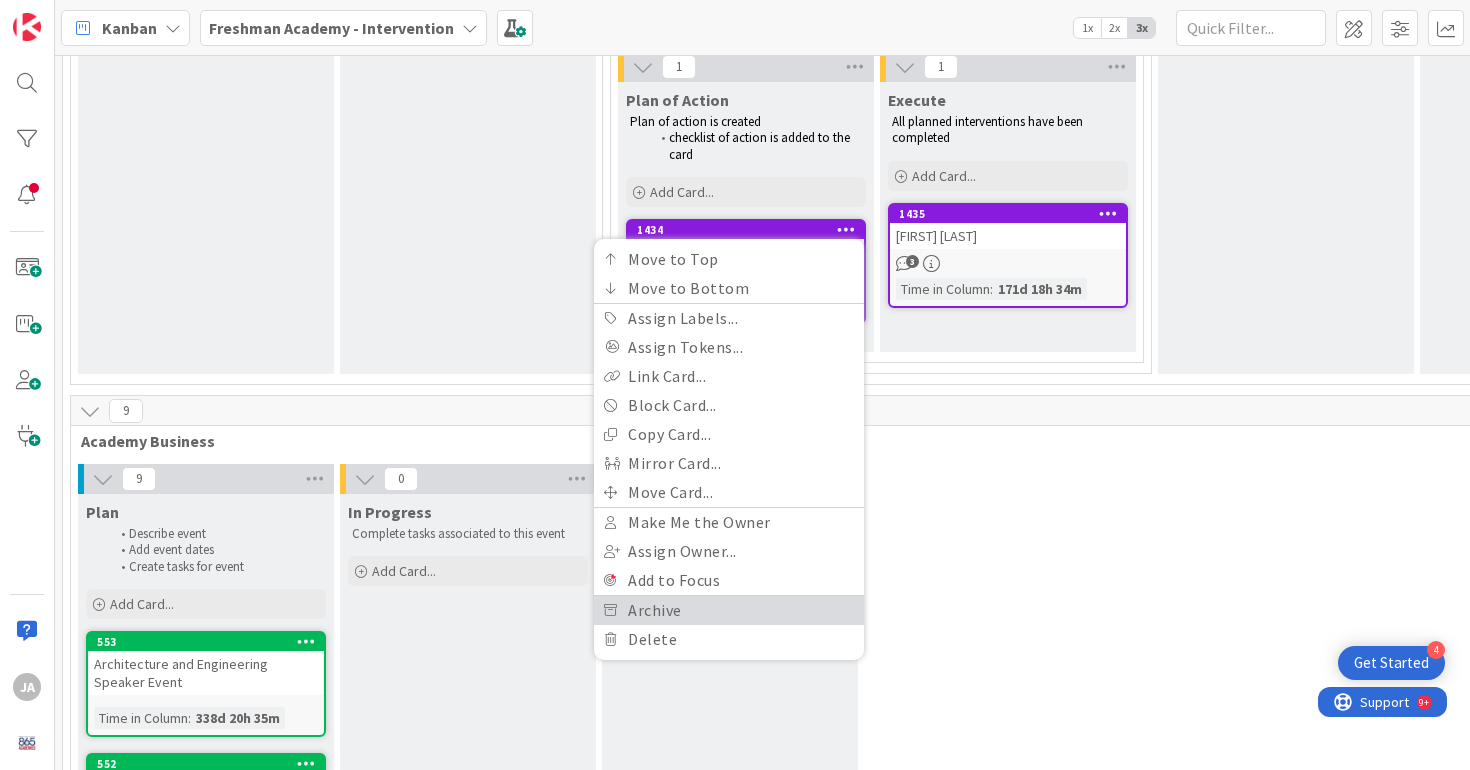 click on "Archive" at bounding box center (729, 610) 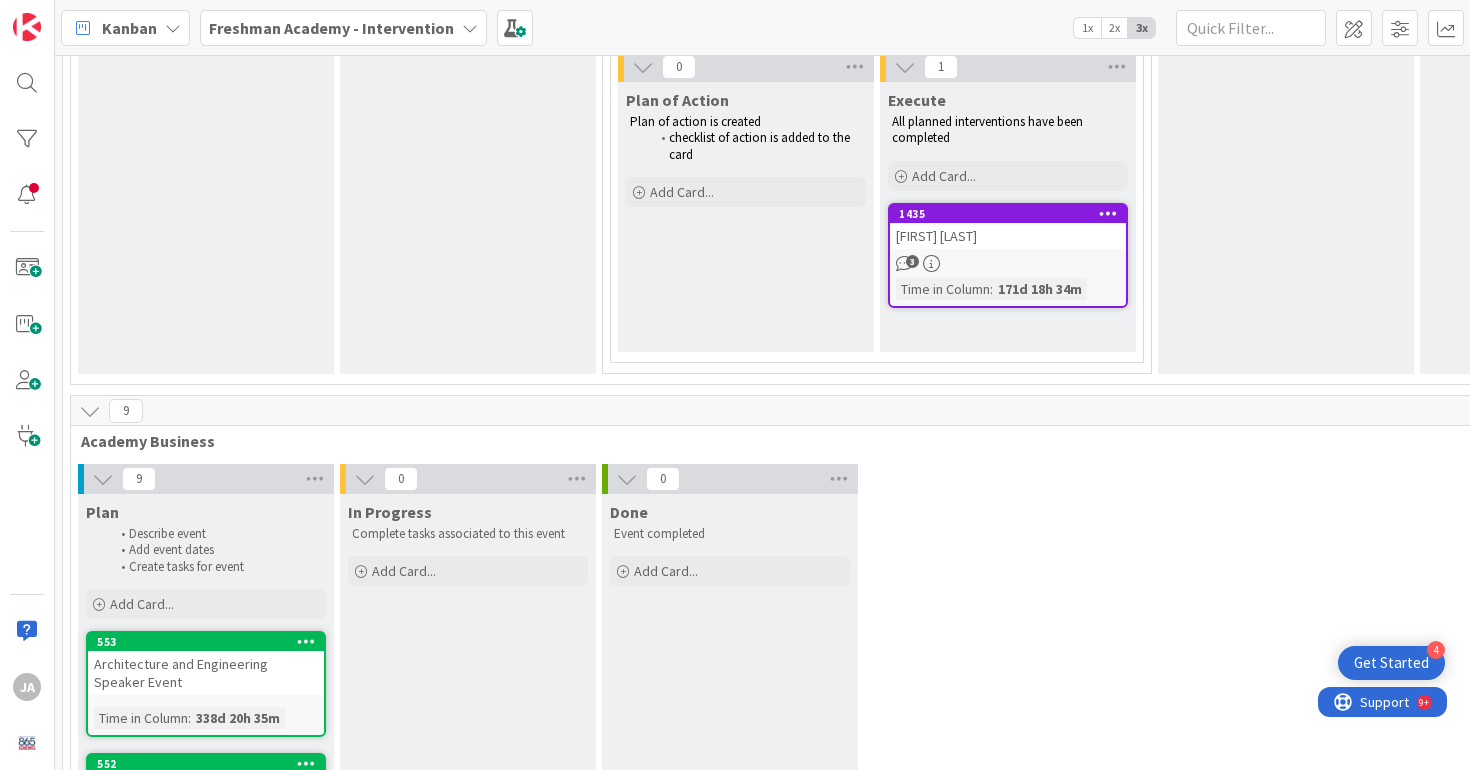 click at bounding box center [1108, 213] 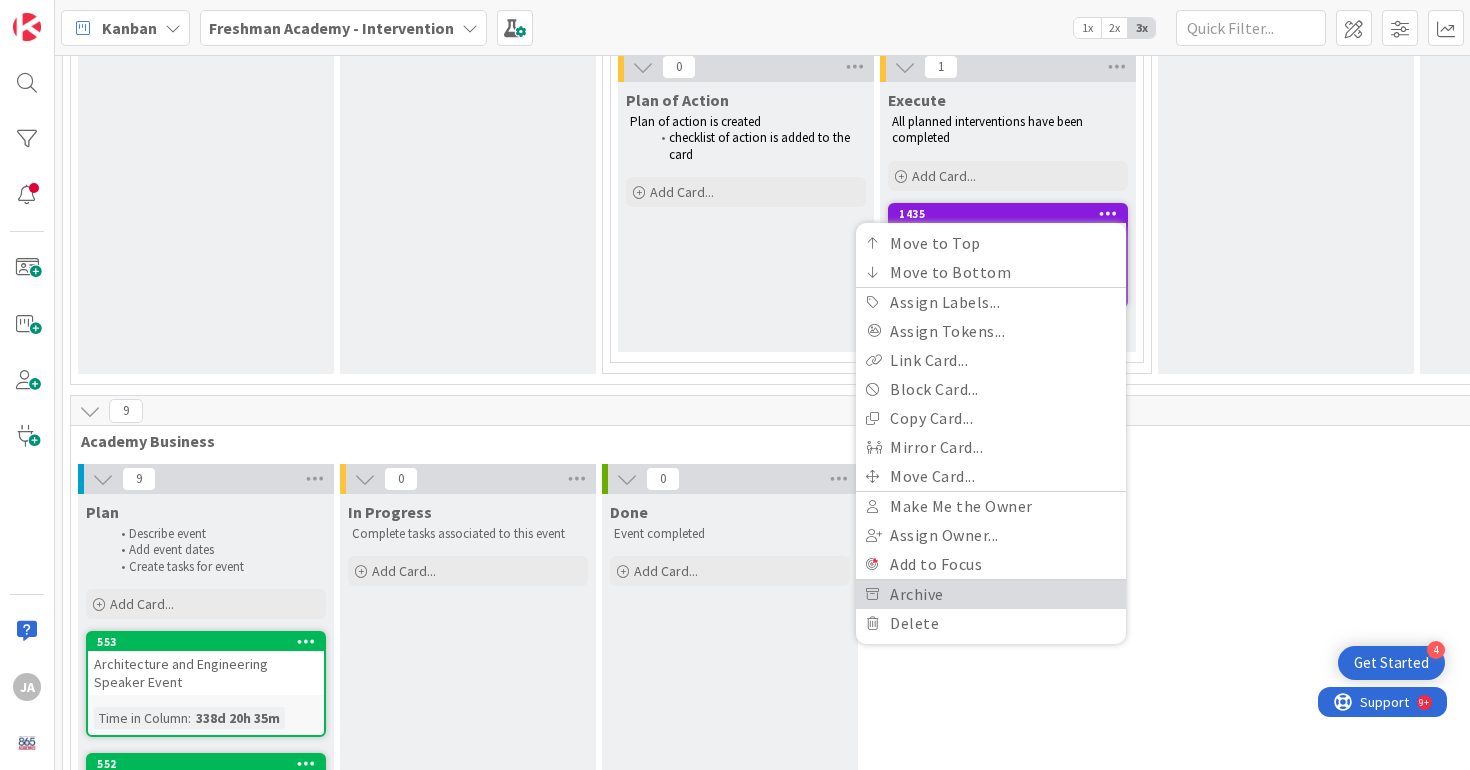 click on "Archive" at bounding box center [991, 594] 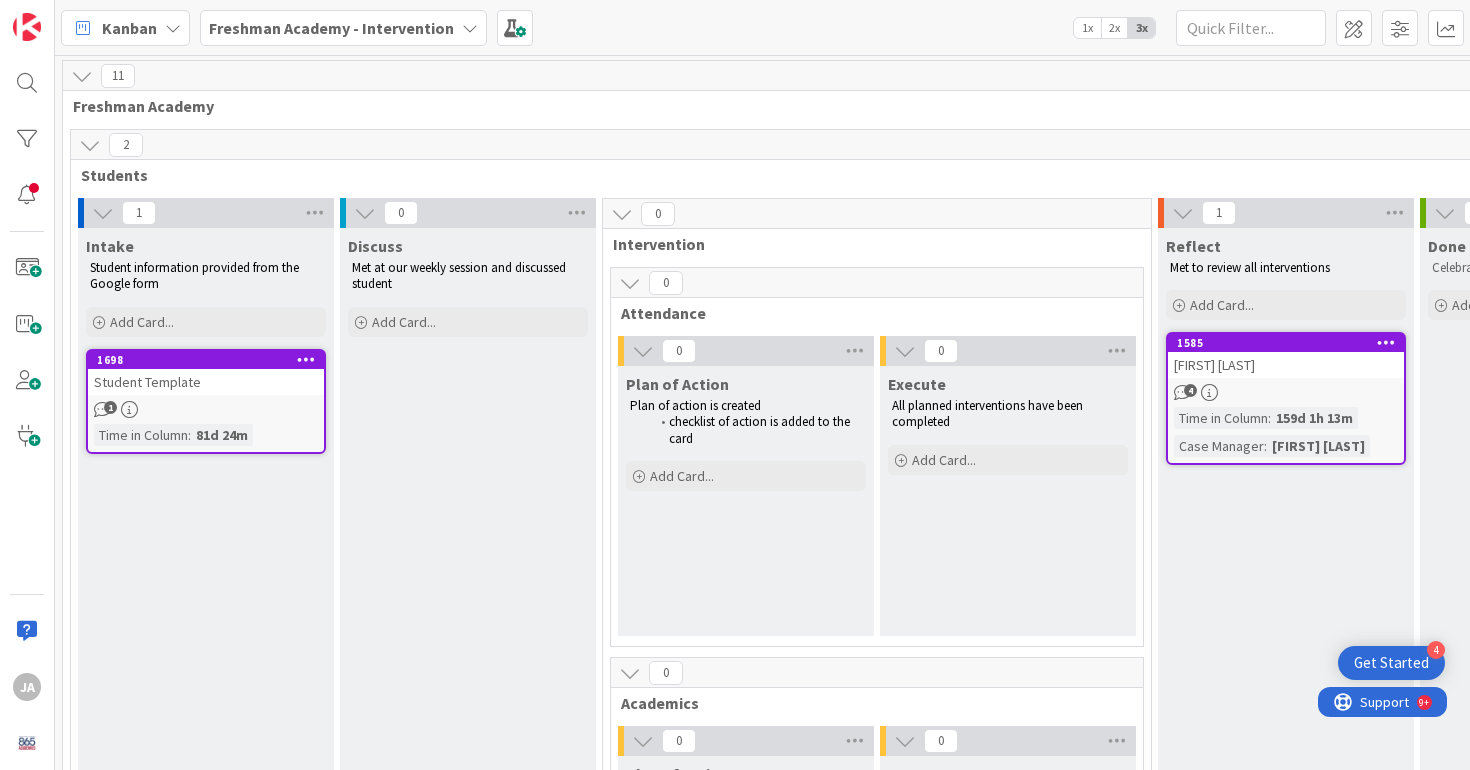 scroll, scrollTop: 0, scrollLeft: 335, axis: horizontal 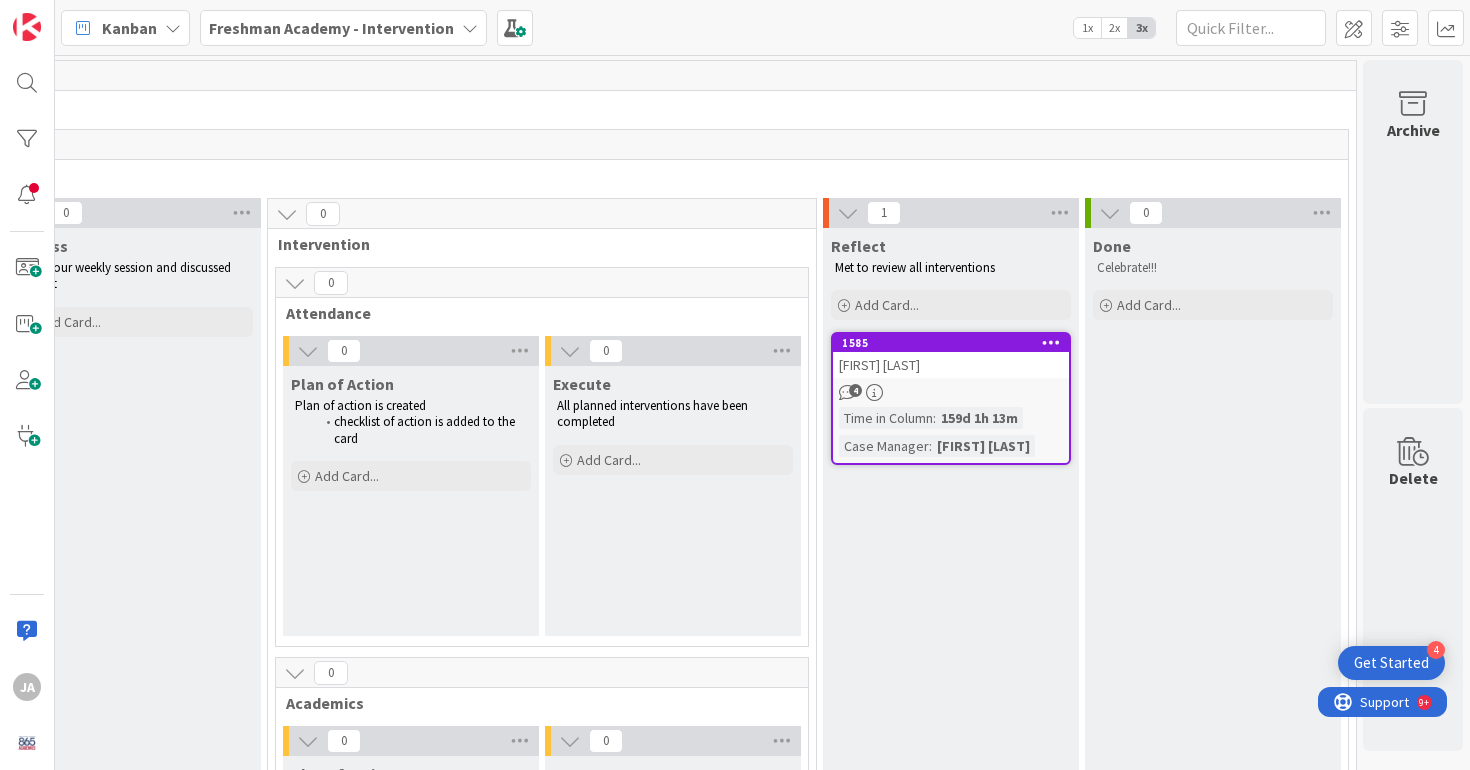 click at bounding box center [1051, 342] 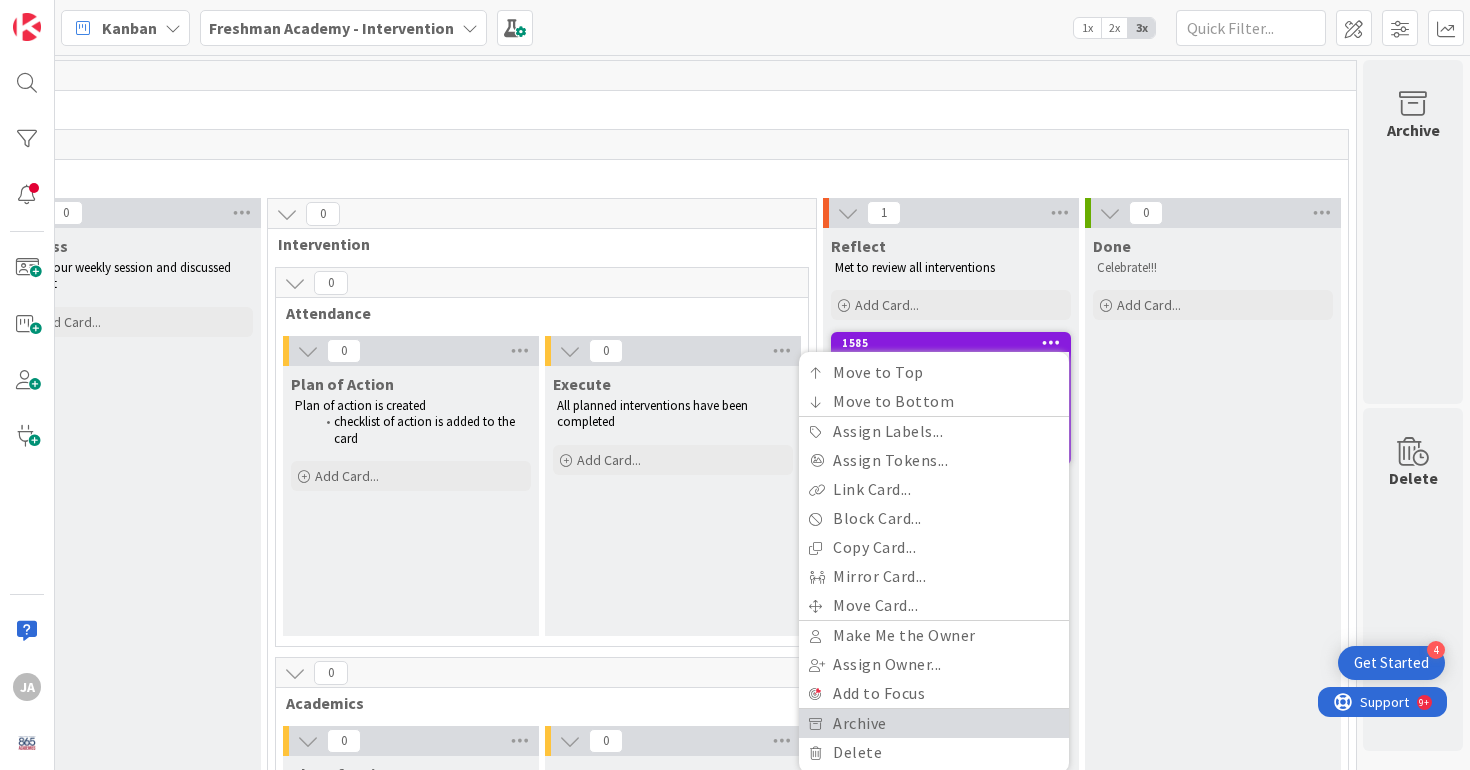 click on "Archive" at bounding box center [934, 723] 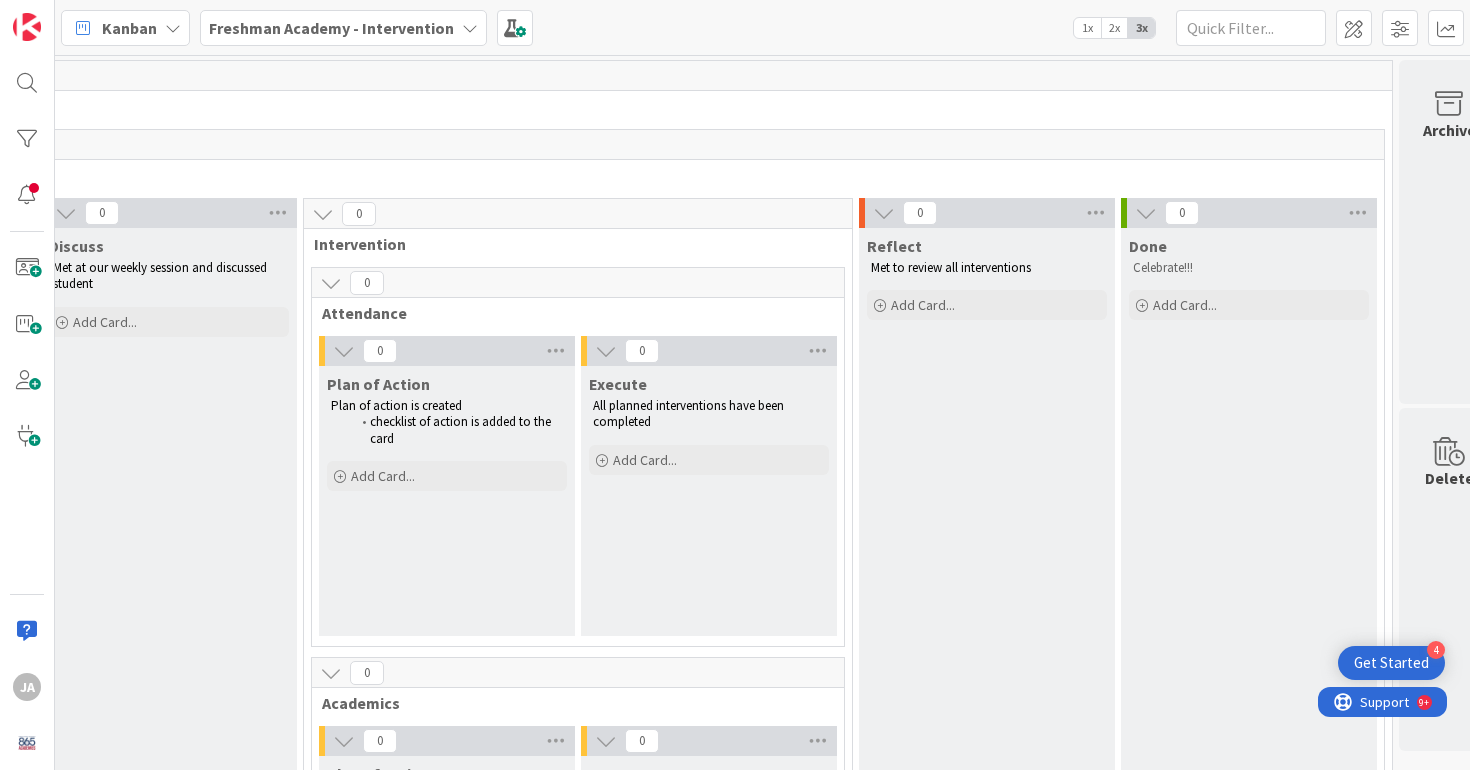 scroll, scrollTop: 0, scrollLeft: 335, axis: horizontal 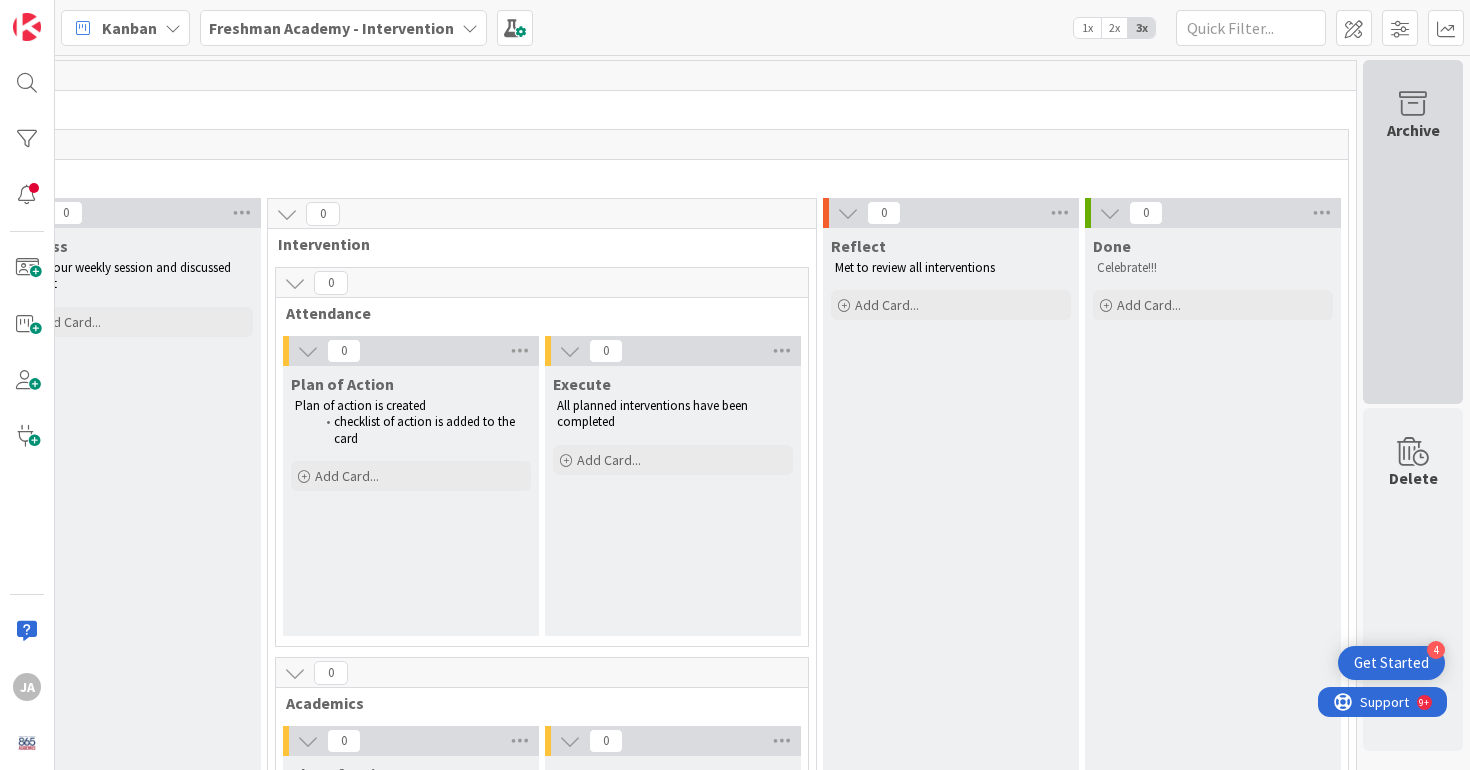 click at bounding box center [1413, 104] 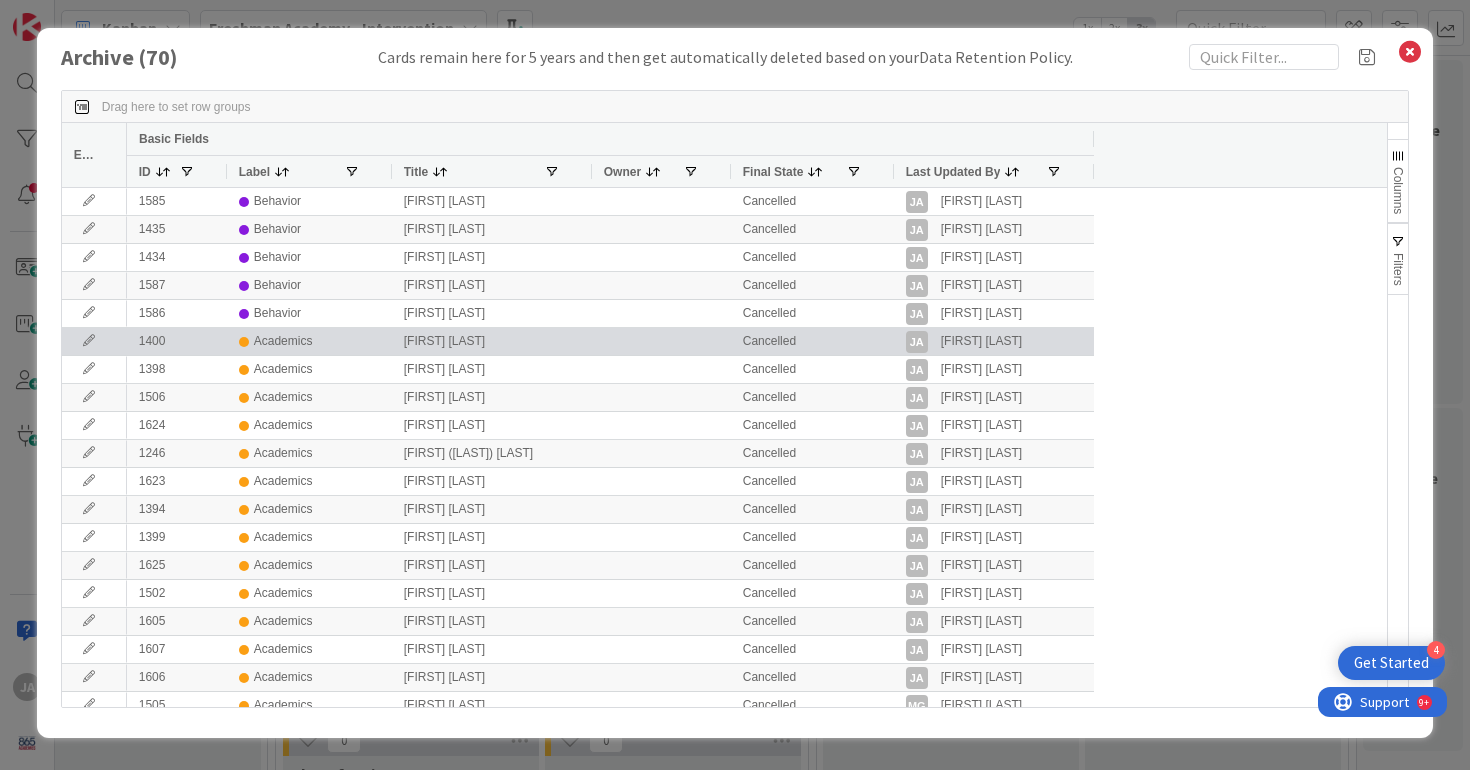 scroll, scrollTop: 26, scrollLeft: 0, axis: vertical 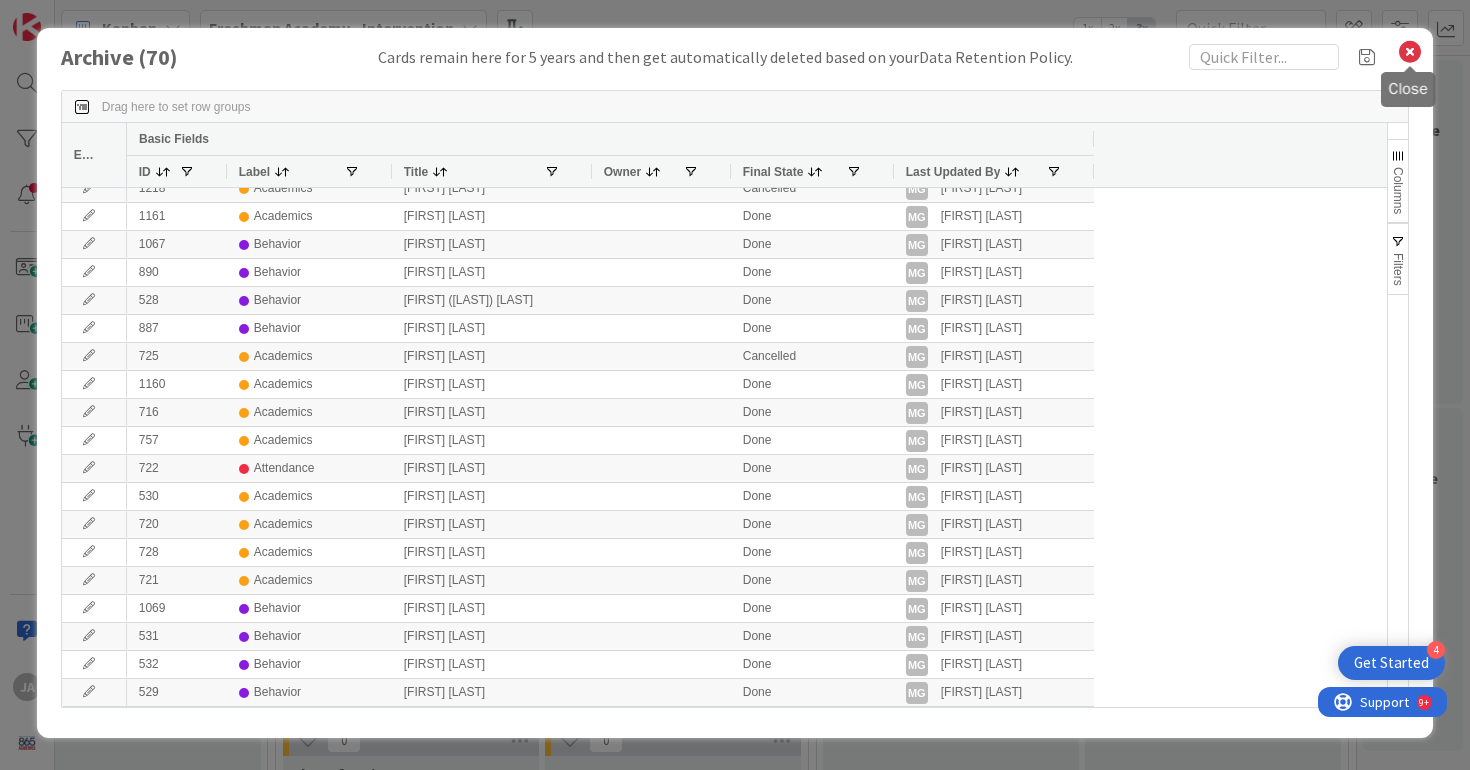 click at bounding box center [1410, 52] 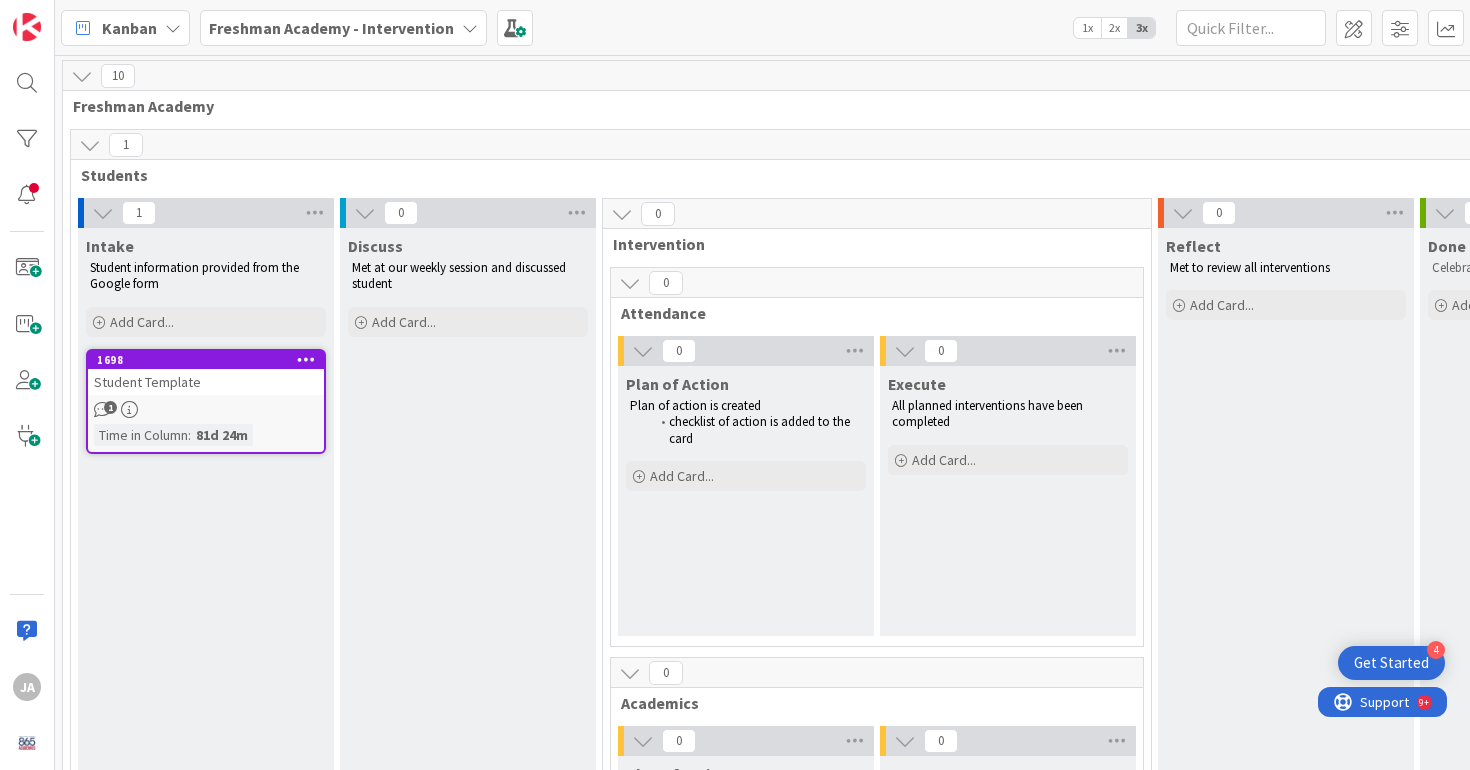 click on "Student Template" at bounding box center [206, 382] 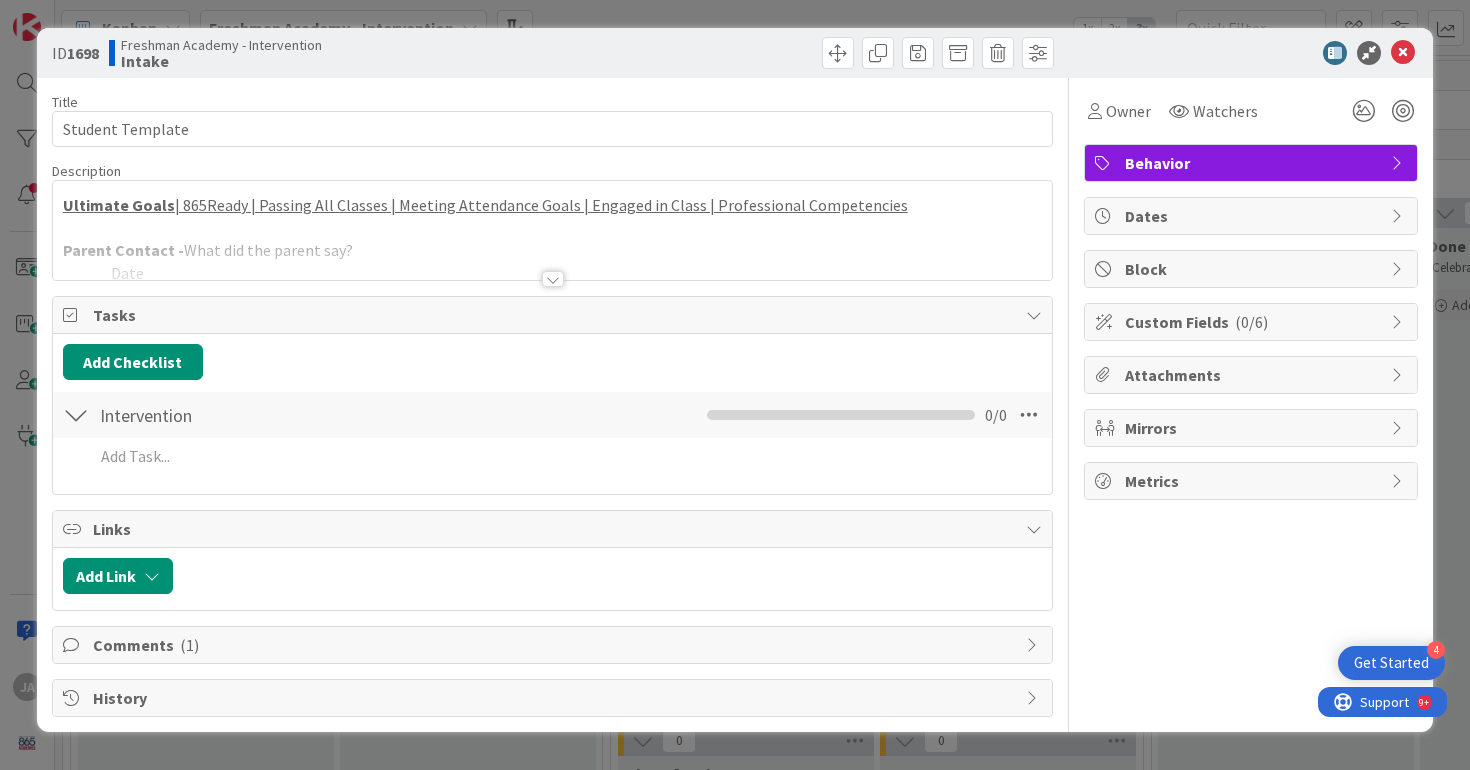 scroll, scrollTop: 0, scrollLeft: 0, axis: both 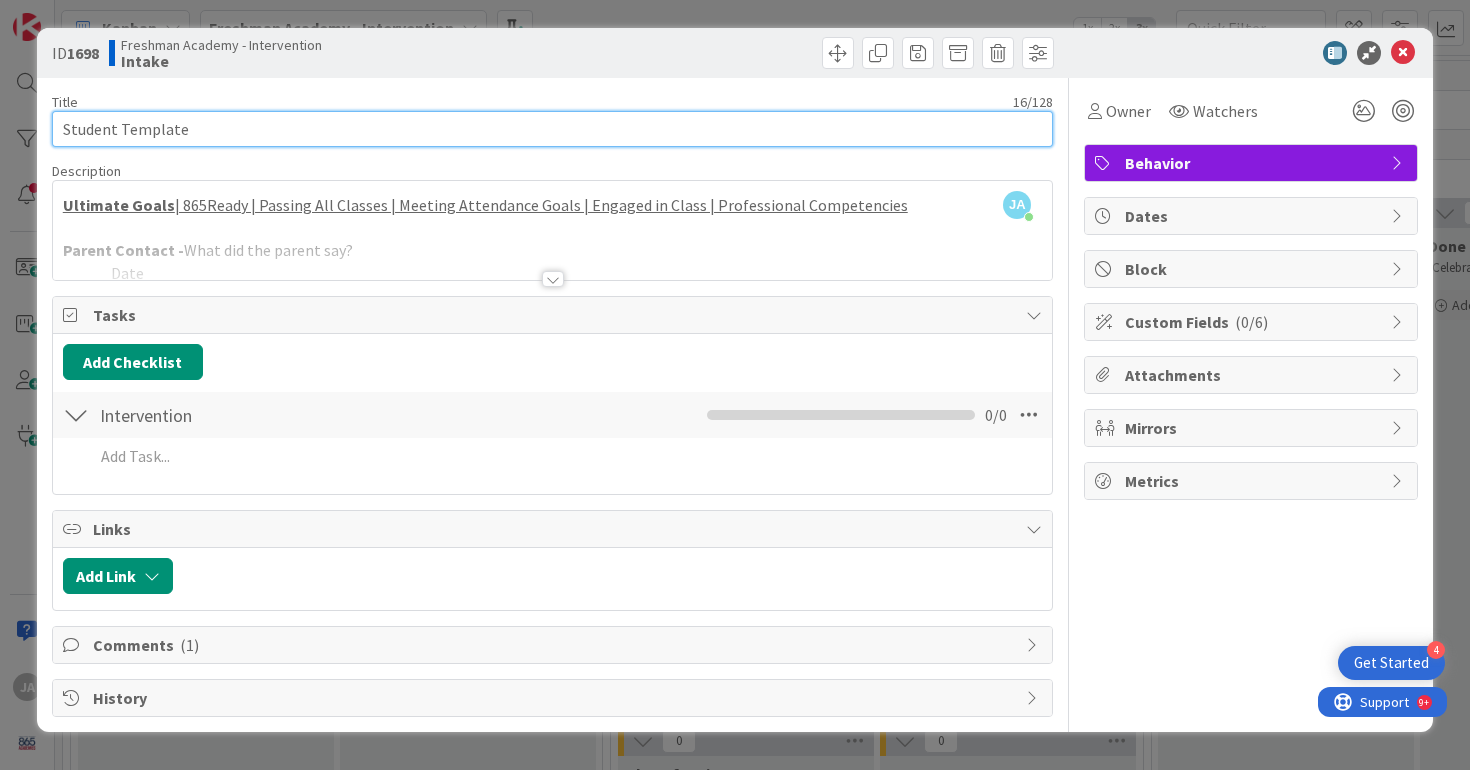 click on "Student Template" at bounding box center [553, 129] 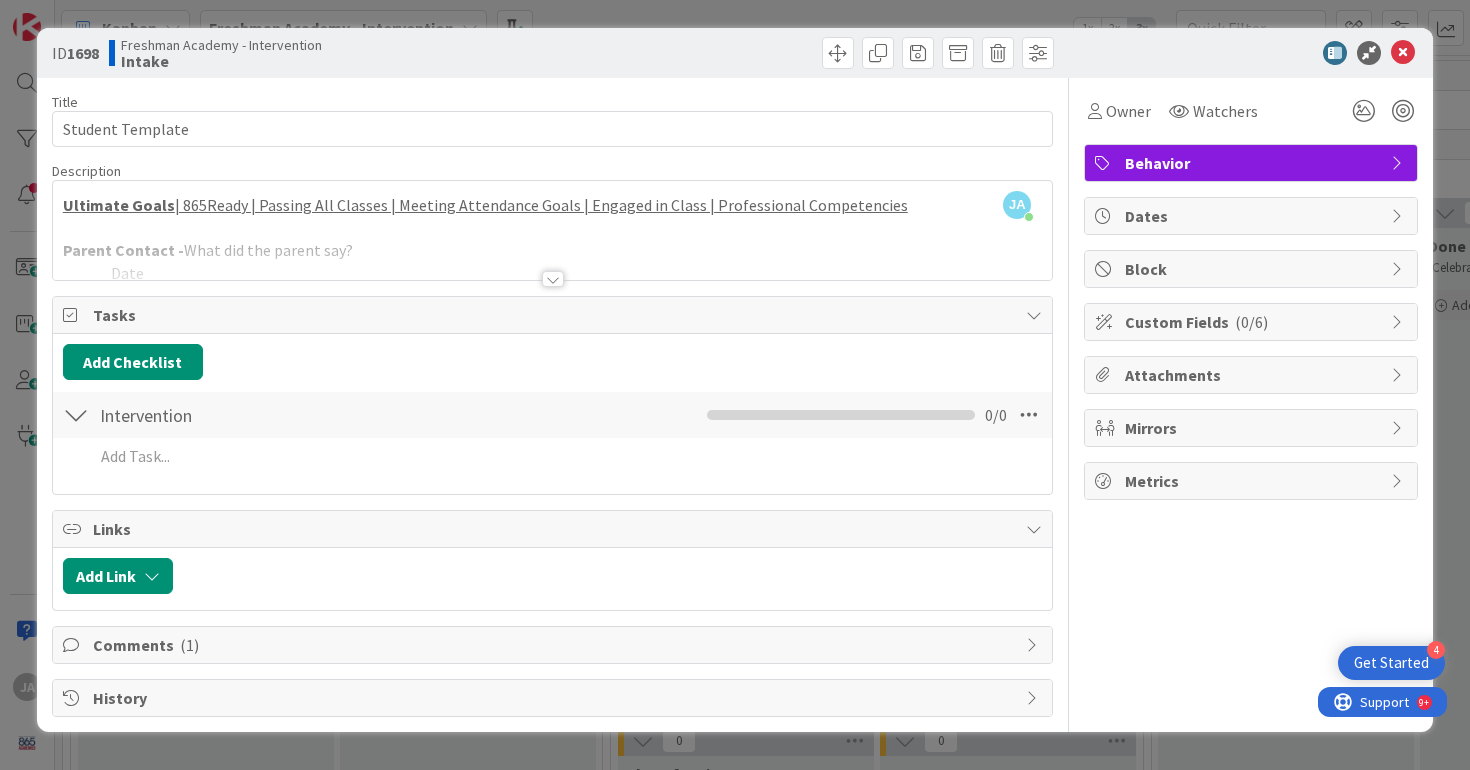 click on "Add Checklist Intervention Checklist Name 12 / 64 Intervention 0 / 0 Add Add Multiple Cancel" at bounding box center [553, 414] 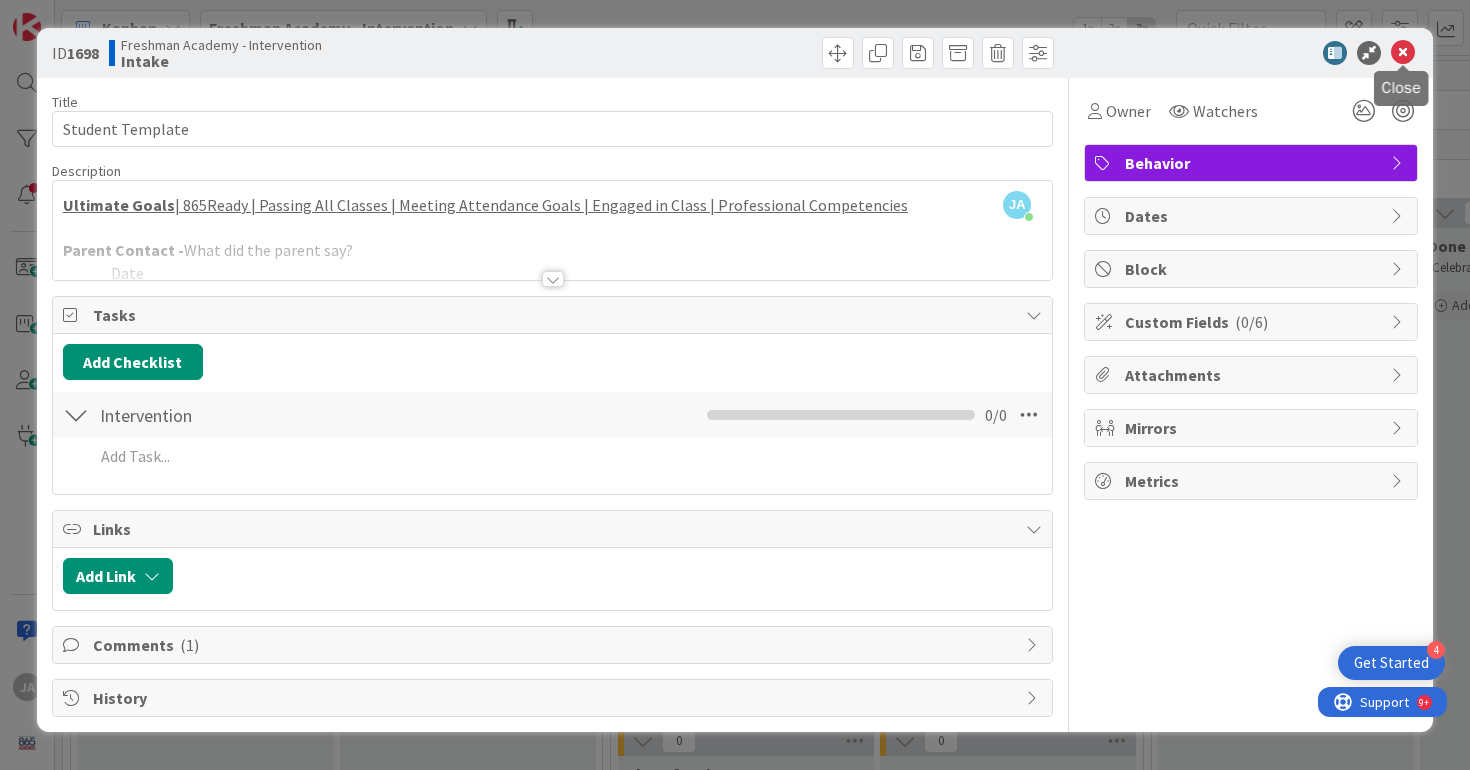click at bounding box center [1403, 53] 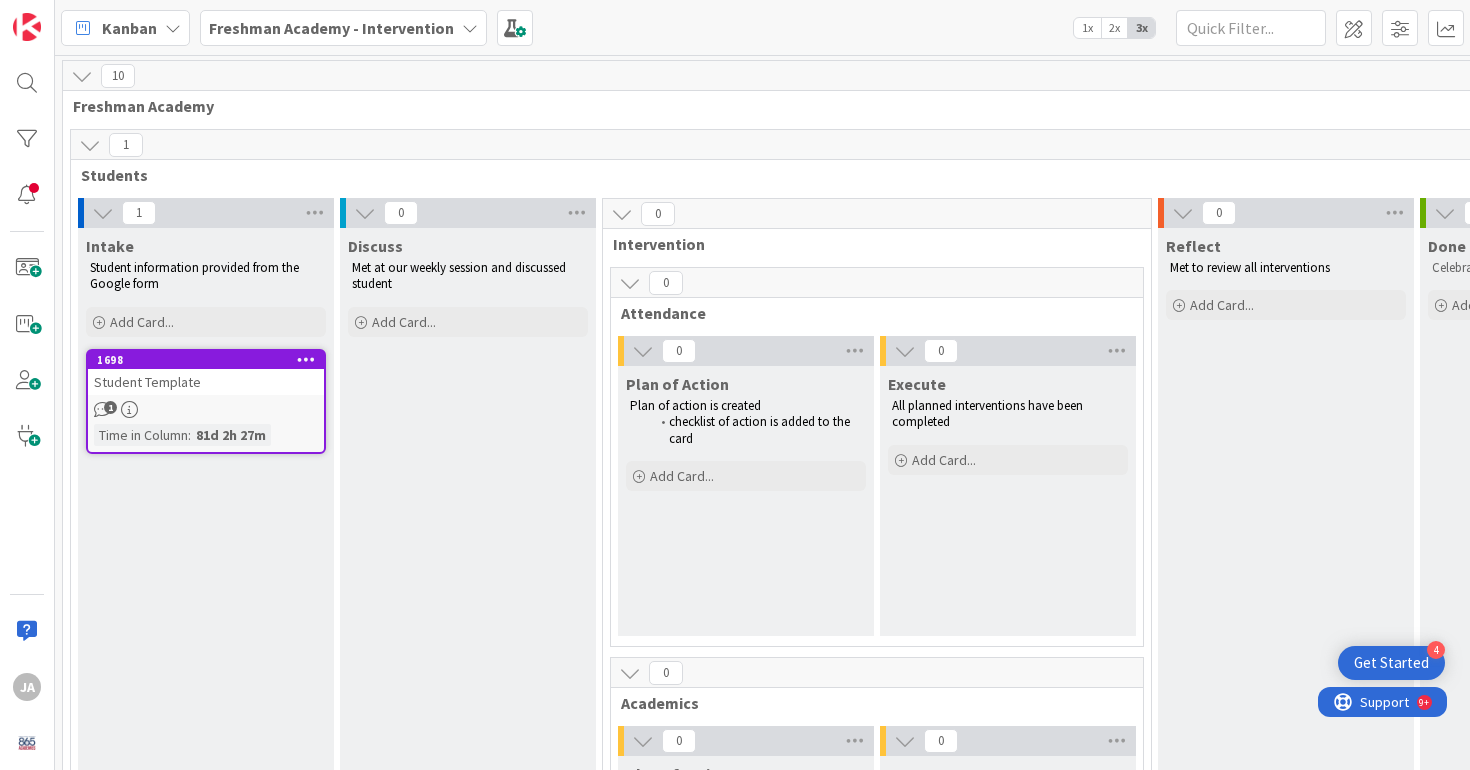 scroll, scrollTop: 0, scrollLeft: 0, axis: both 